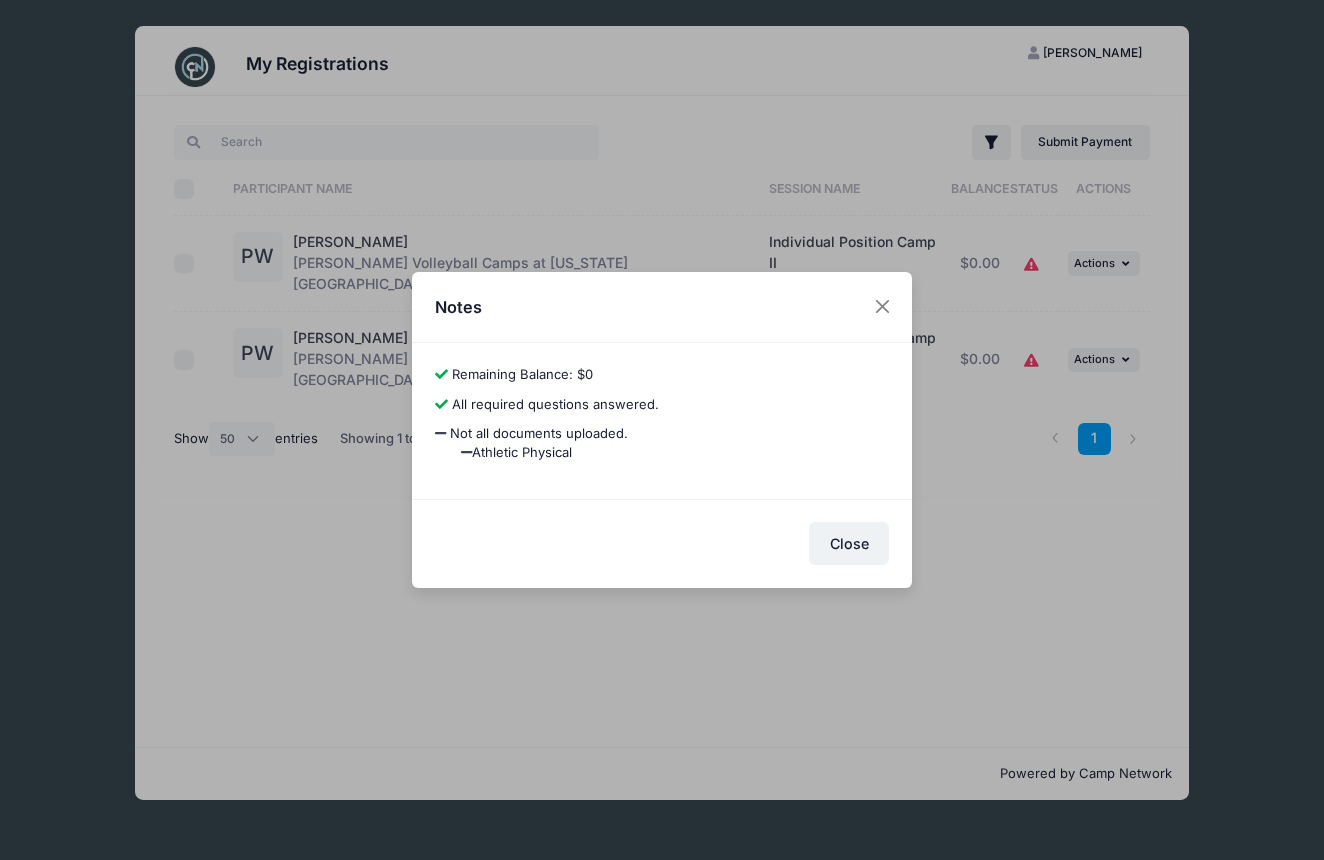 select on "50" 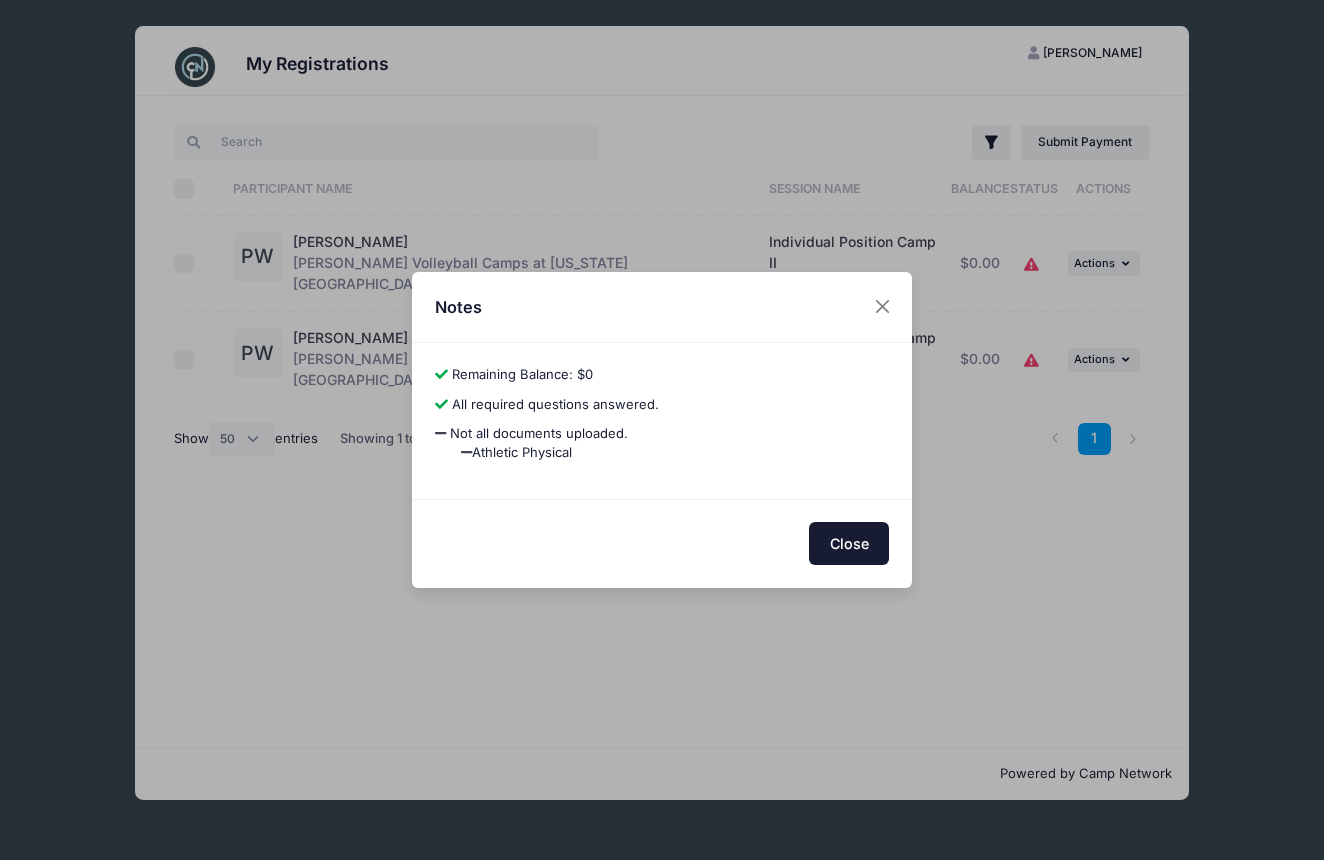 click on "Close" at bounding box center [849, 543] 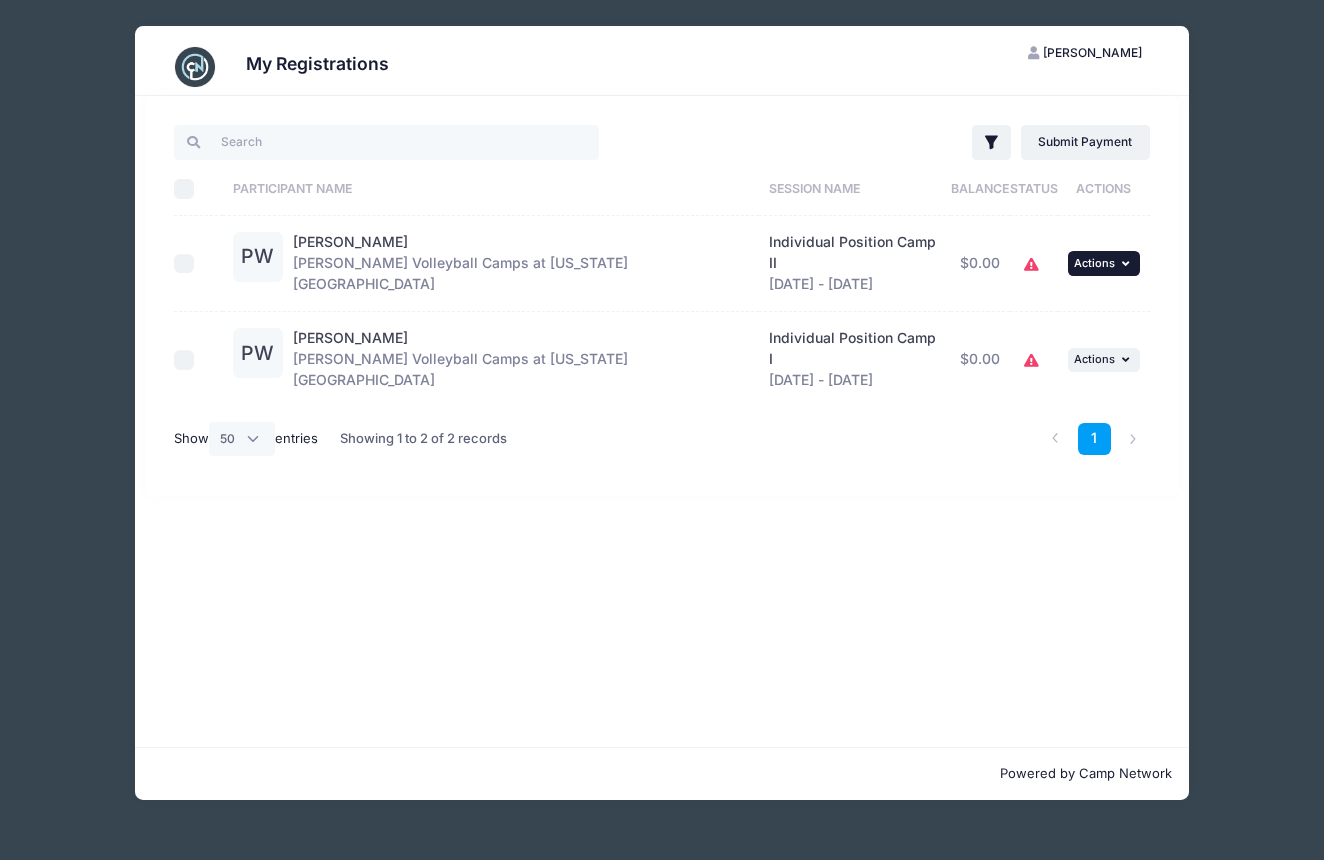 click at bounding box center [1128, 263] 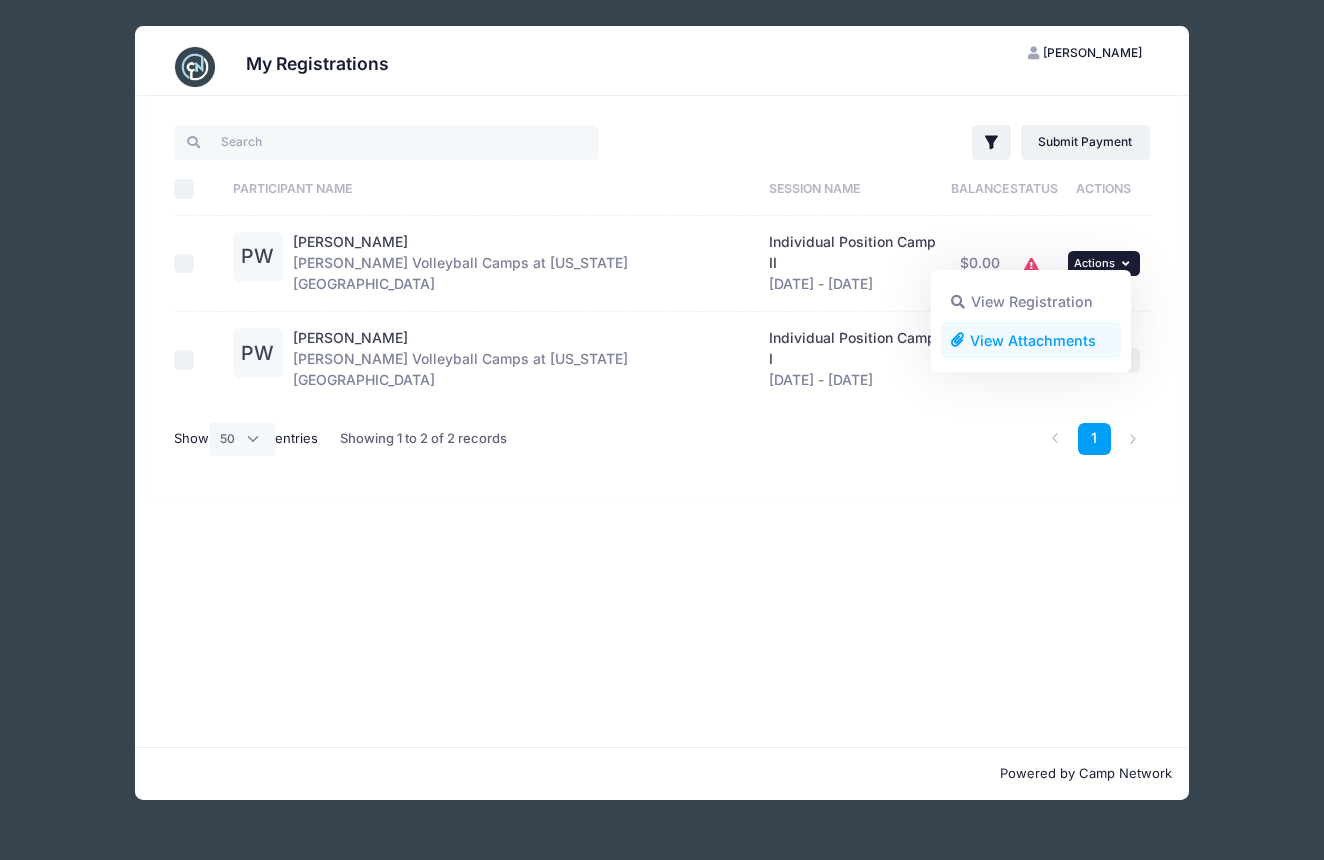 click on "View Attachments" at bounding box center [1031, 340] 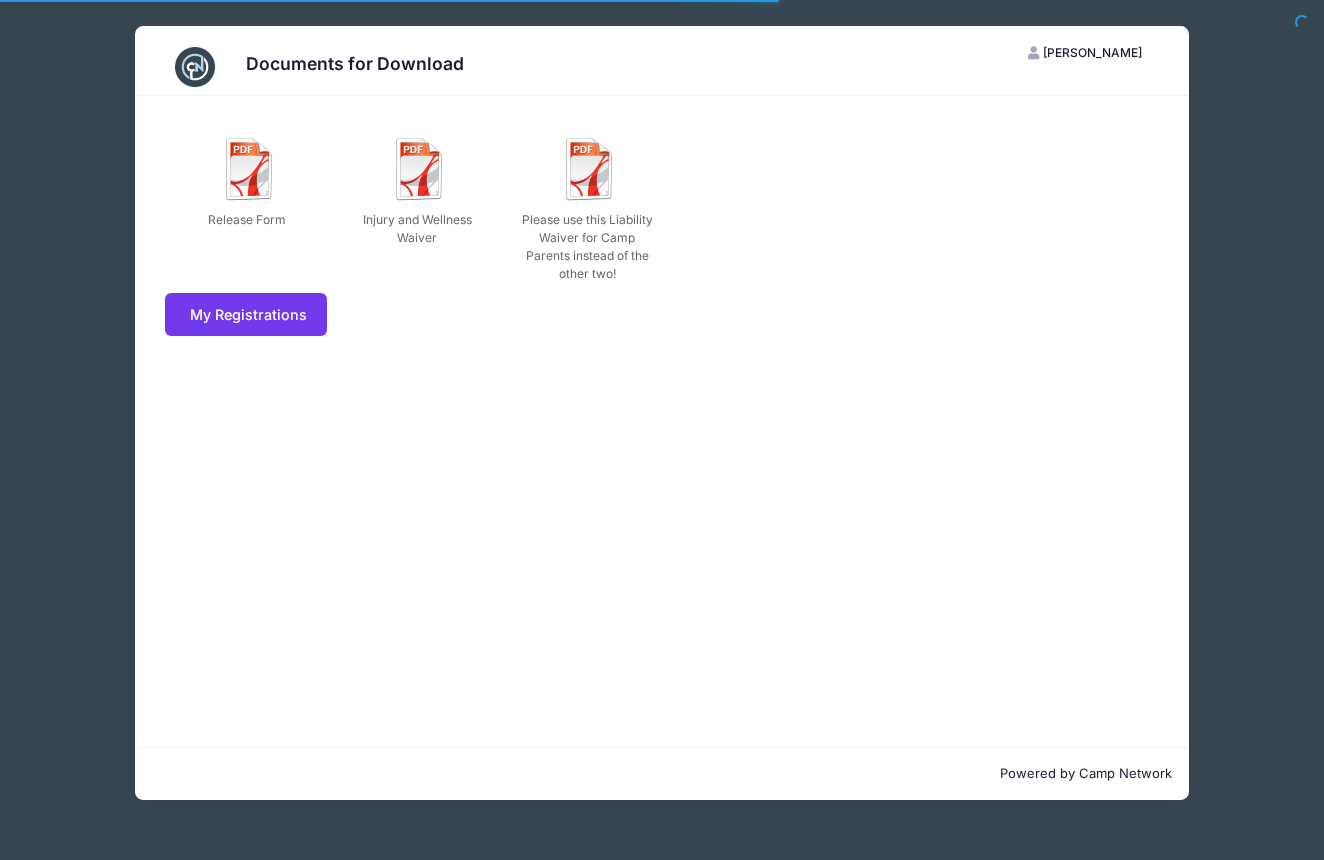 scroll, scrollTop: 0, scrollLeft: 0, axis: both 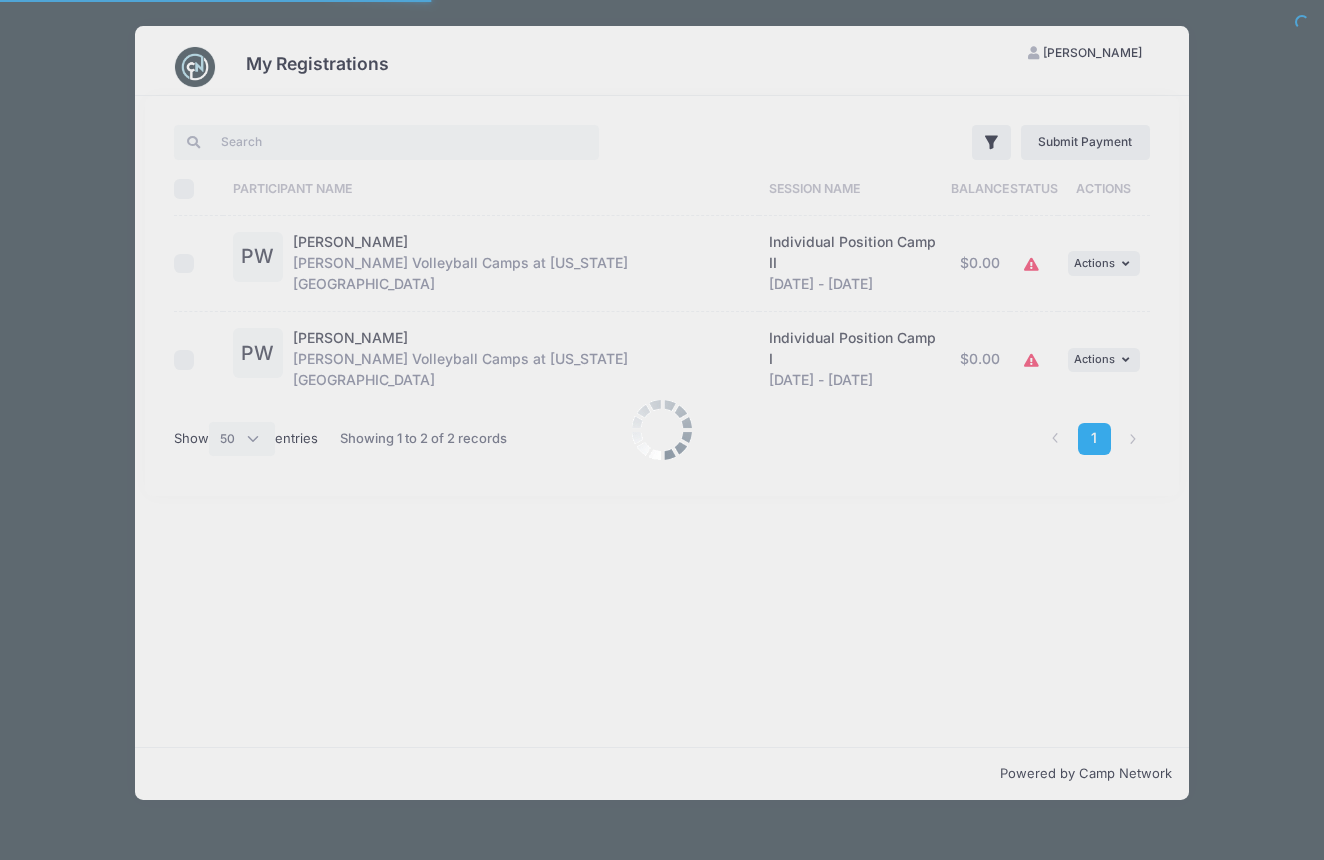 select on "50" 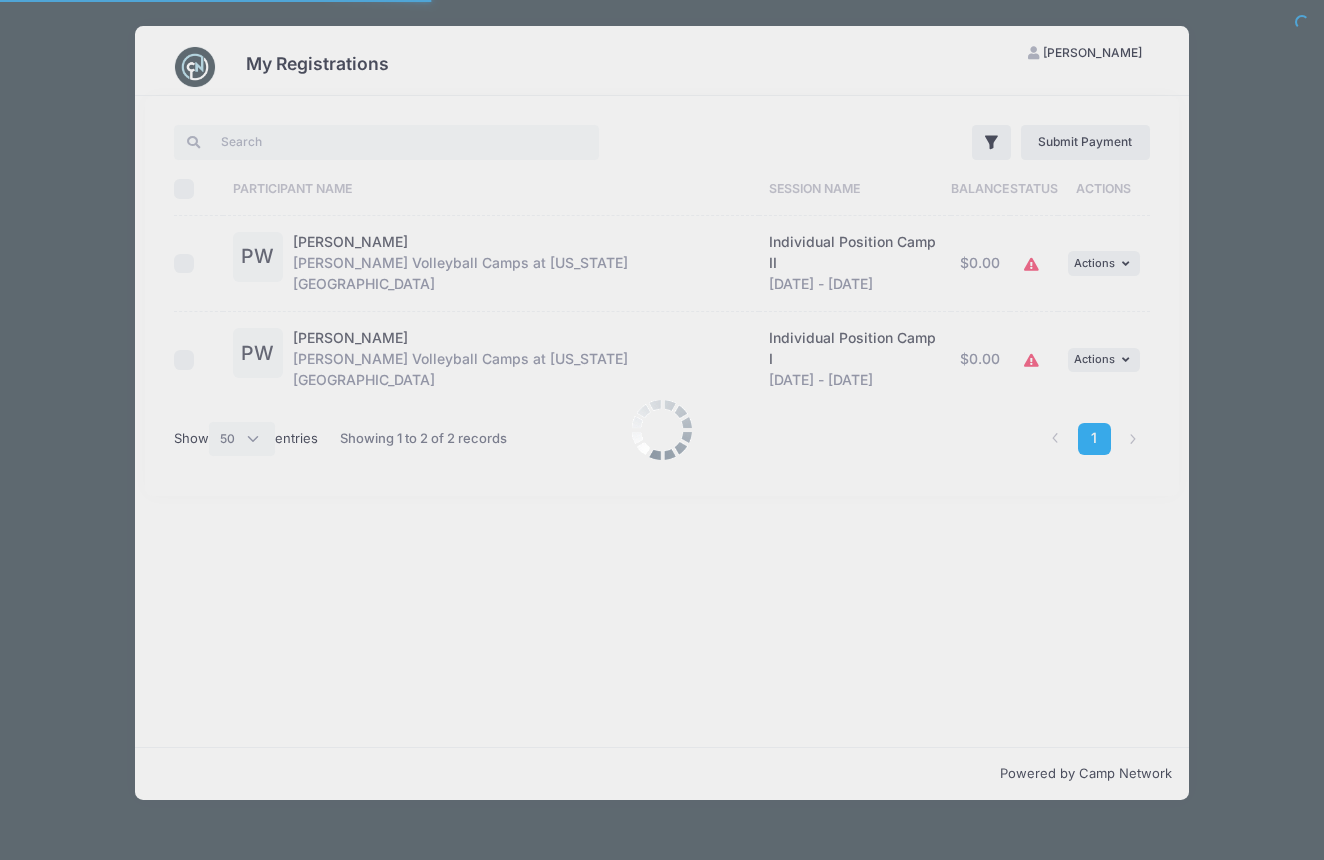 scroll, scrollTop: 0, scrollLeft: 0, axis: both 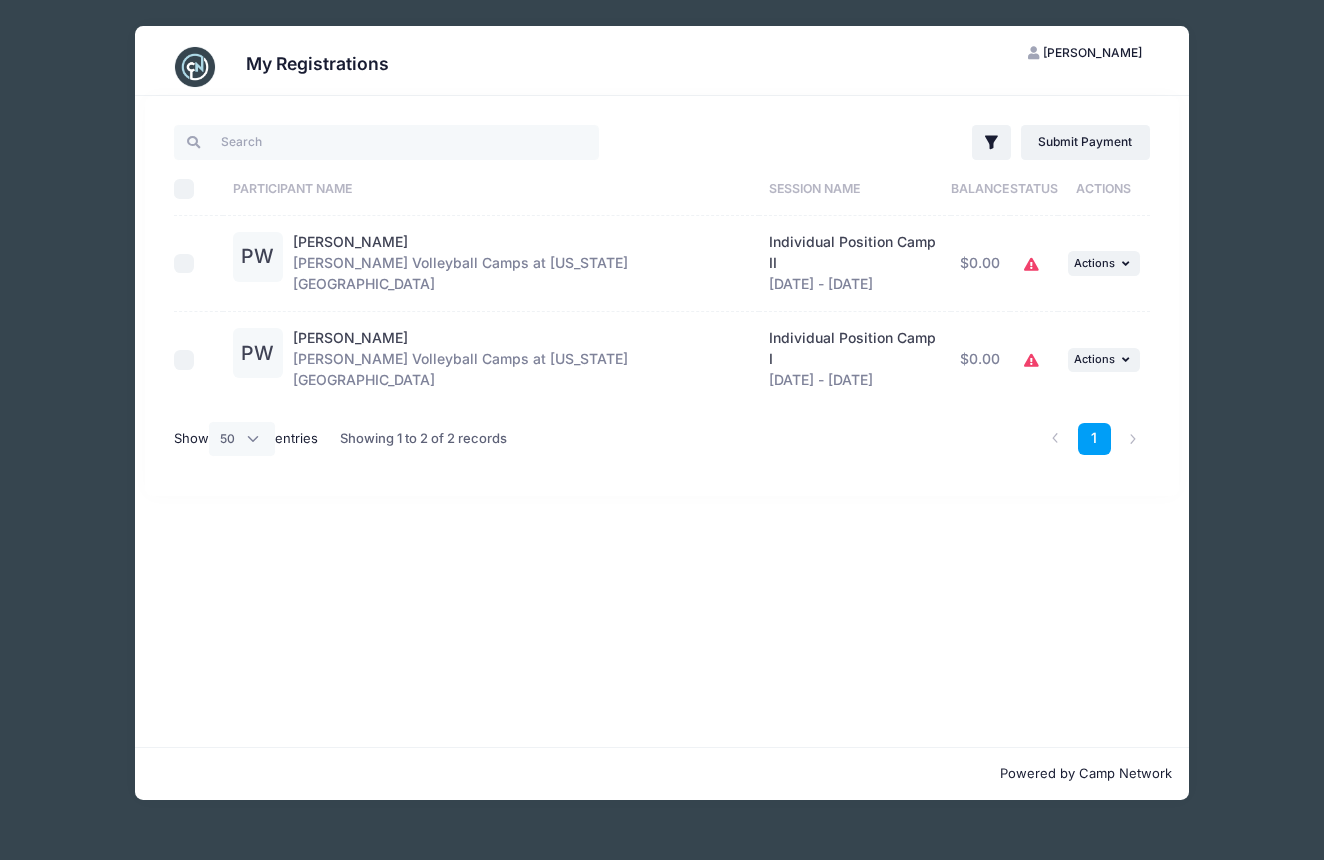 click on "[PERSON_NAME]" at bounding box center [1092, 52] 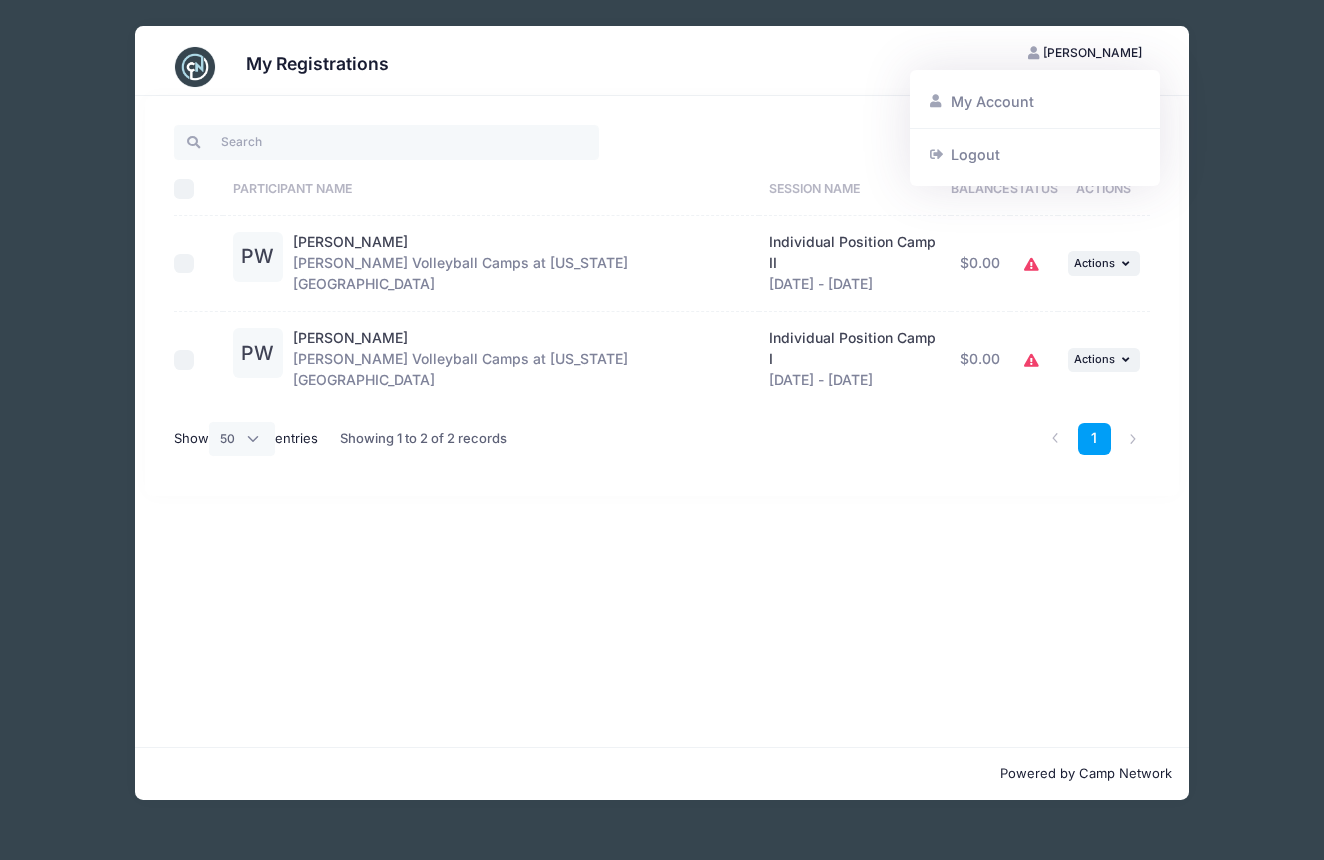 click on "My Account" at bounding box center (1035, 102) 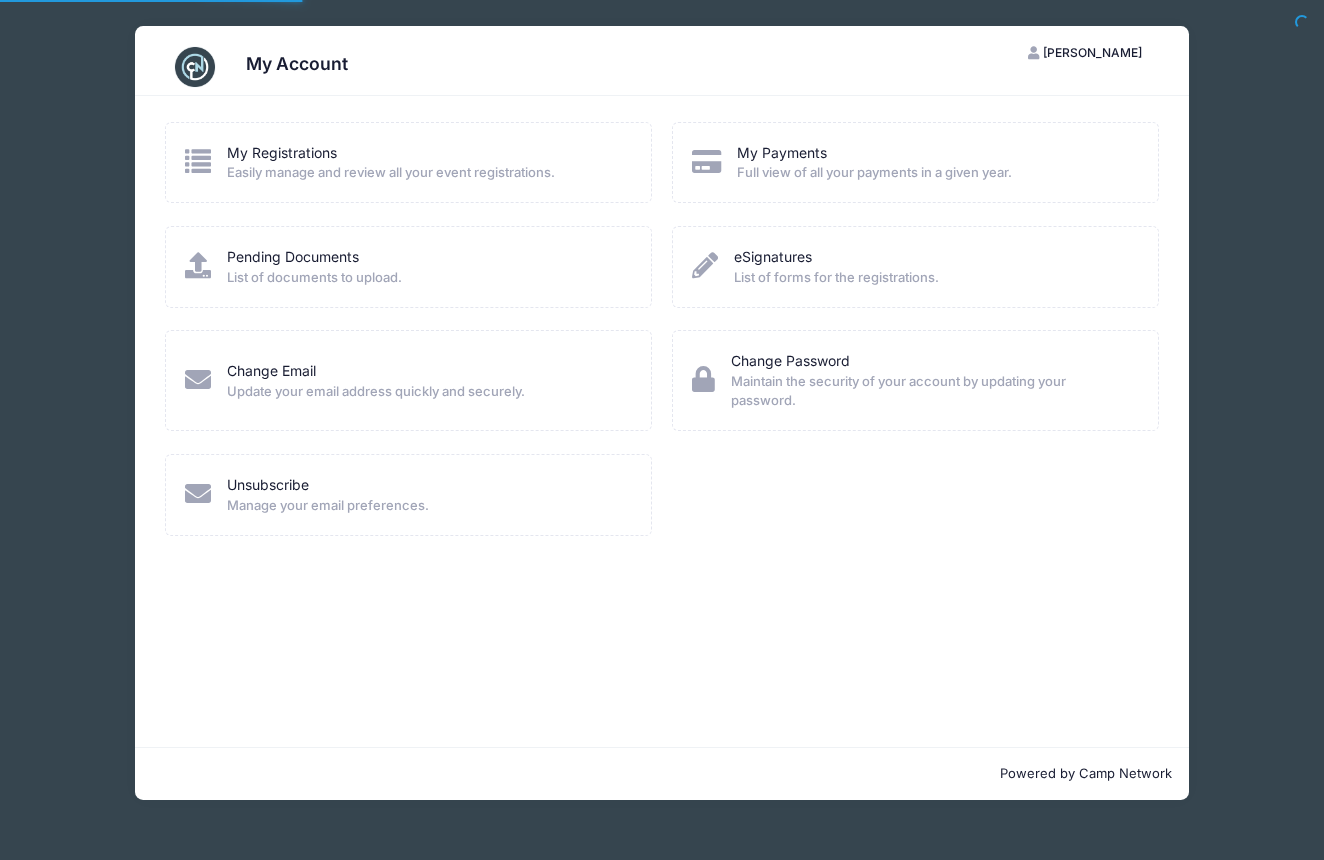 scroll, scrollTop: 0, scrollLeft: 0, axis: both 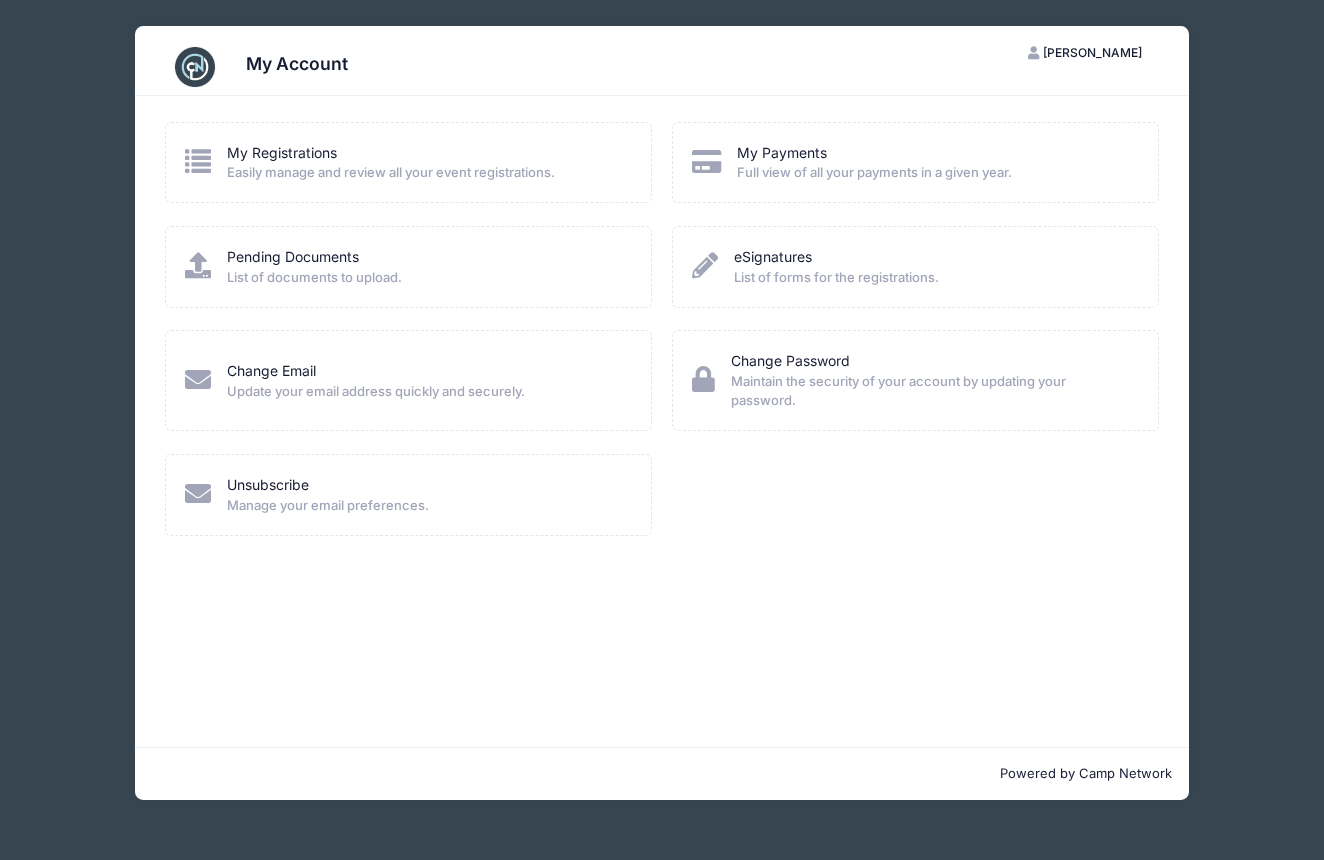 click on "List of documents to upload." at bounding box center [314, 278] 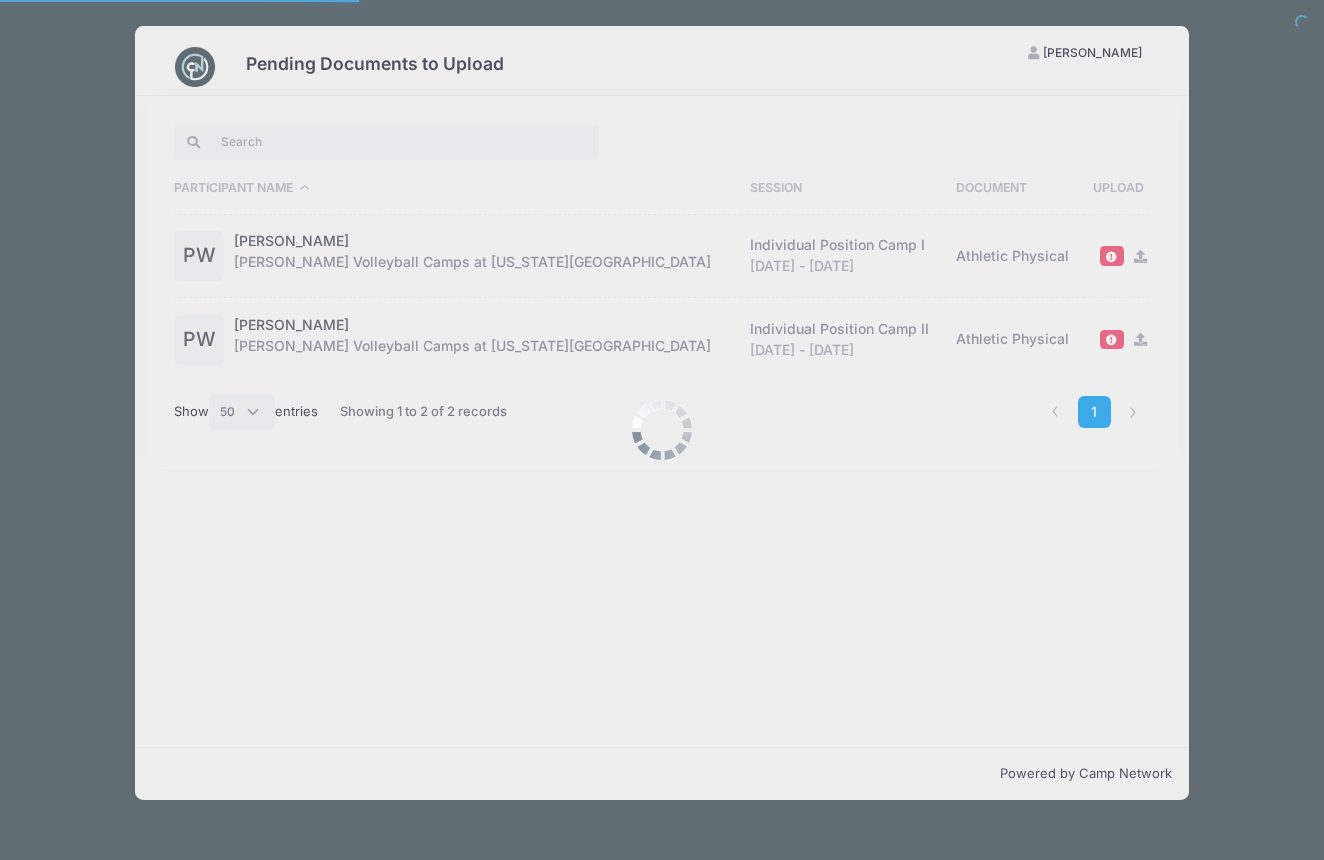 select on "50" 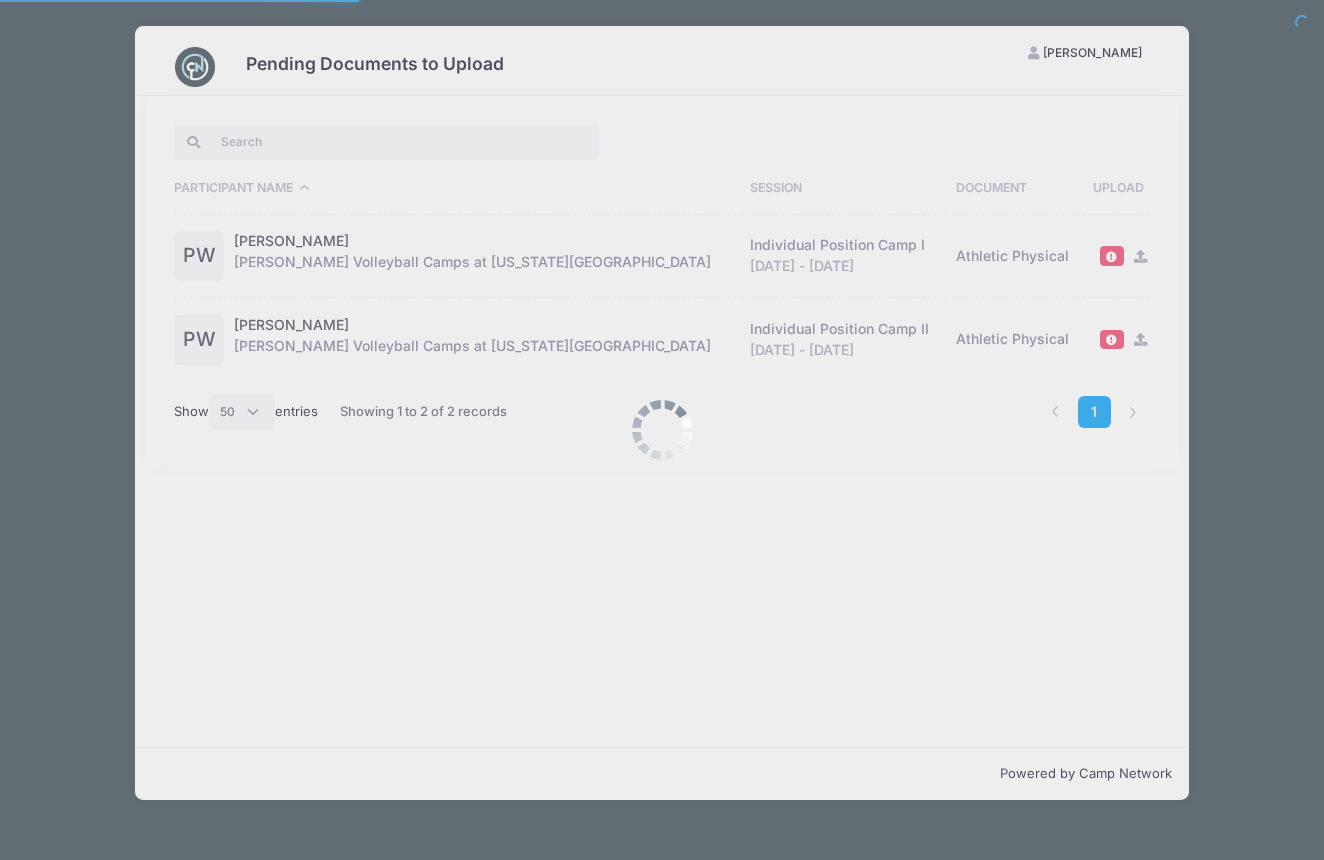 scroll, scrollTop: 0, scrollLeft: 0, axis: both 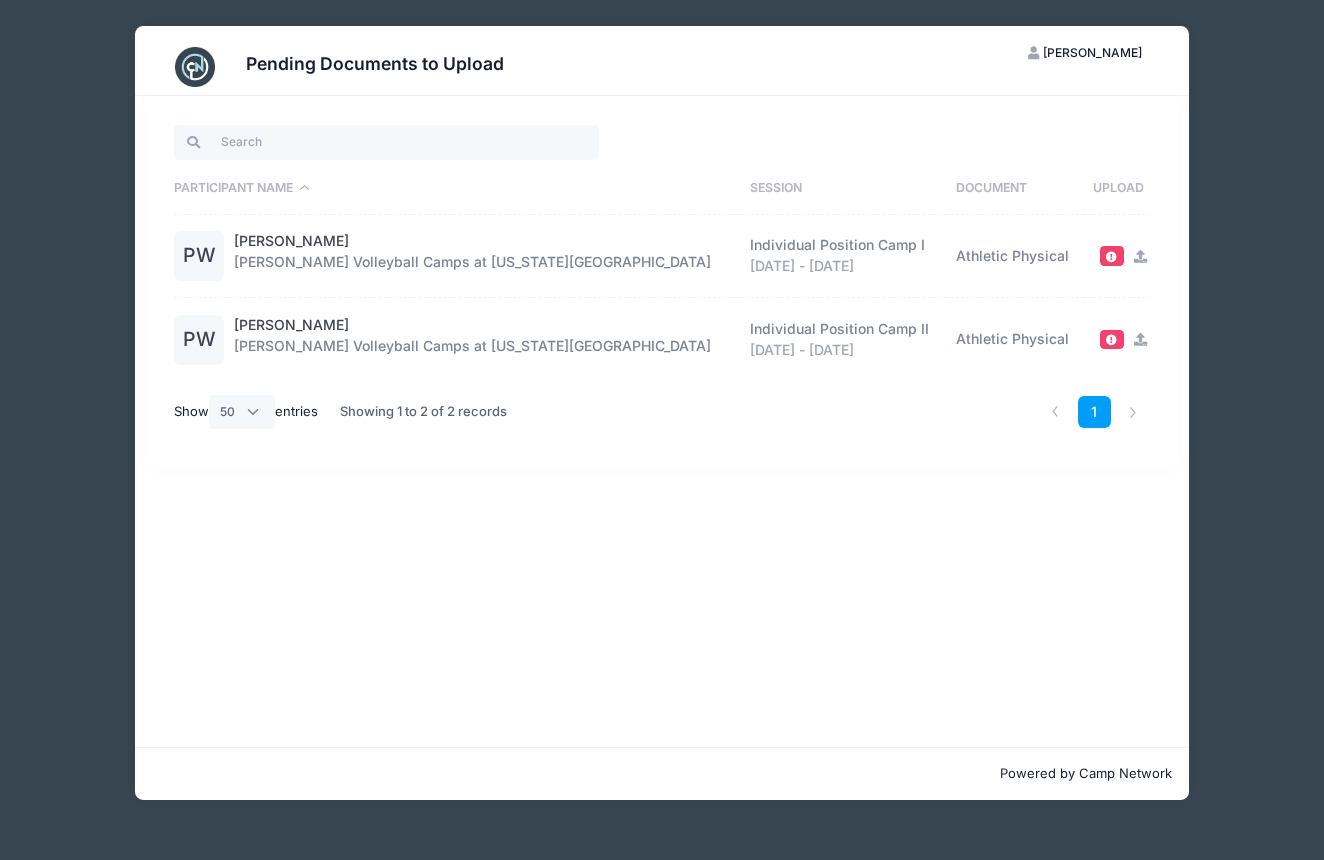 click on "PW" at bounding box center (199, 256) 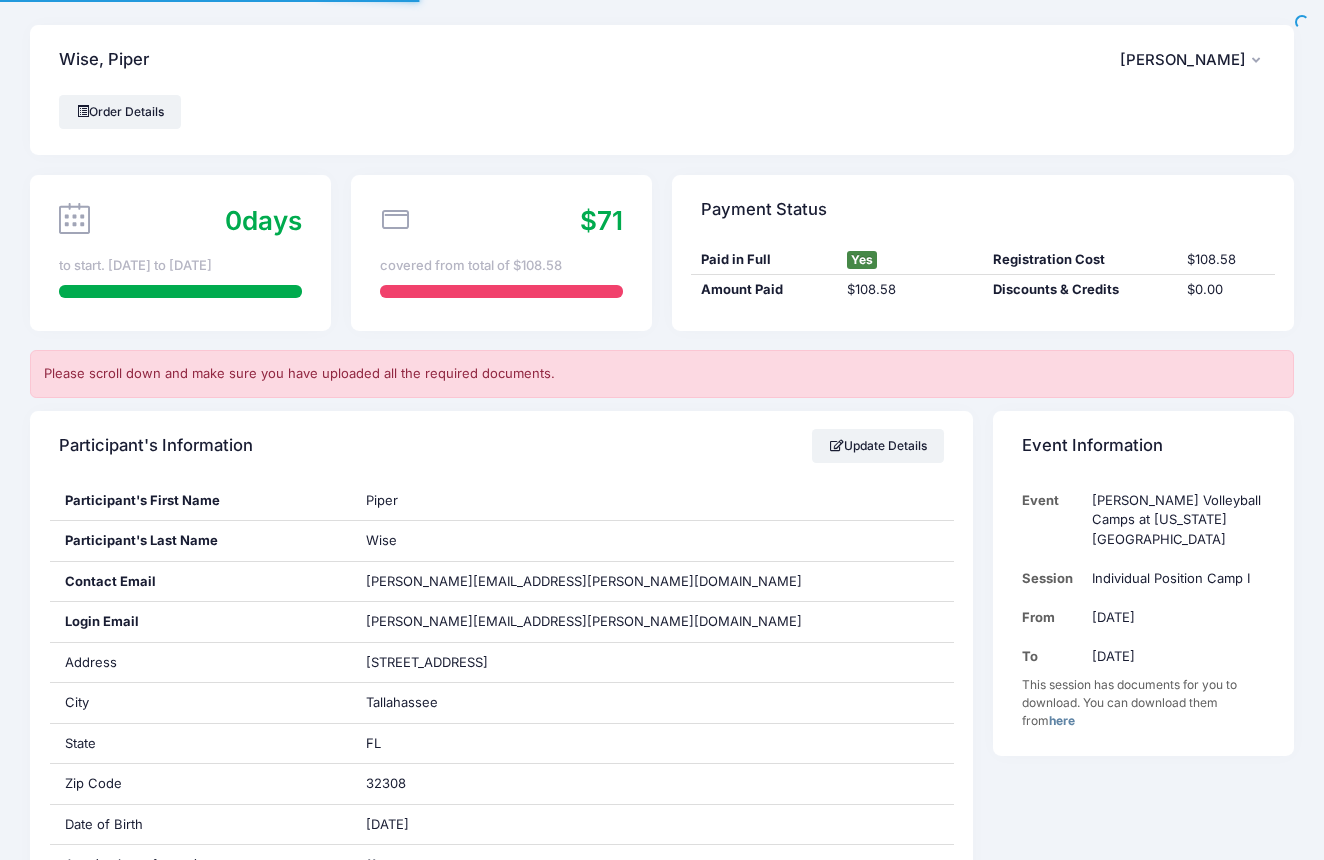 scroll, scrollTop: 0, scrollLeft: 0, axis: both 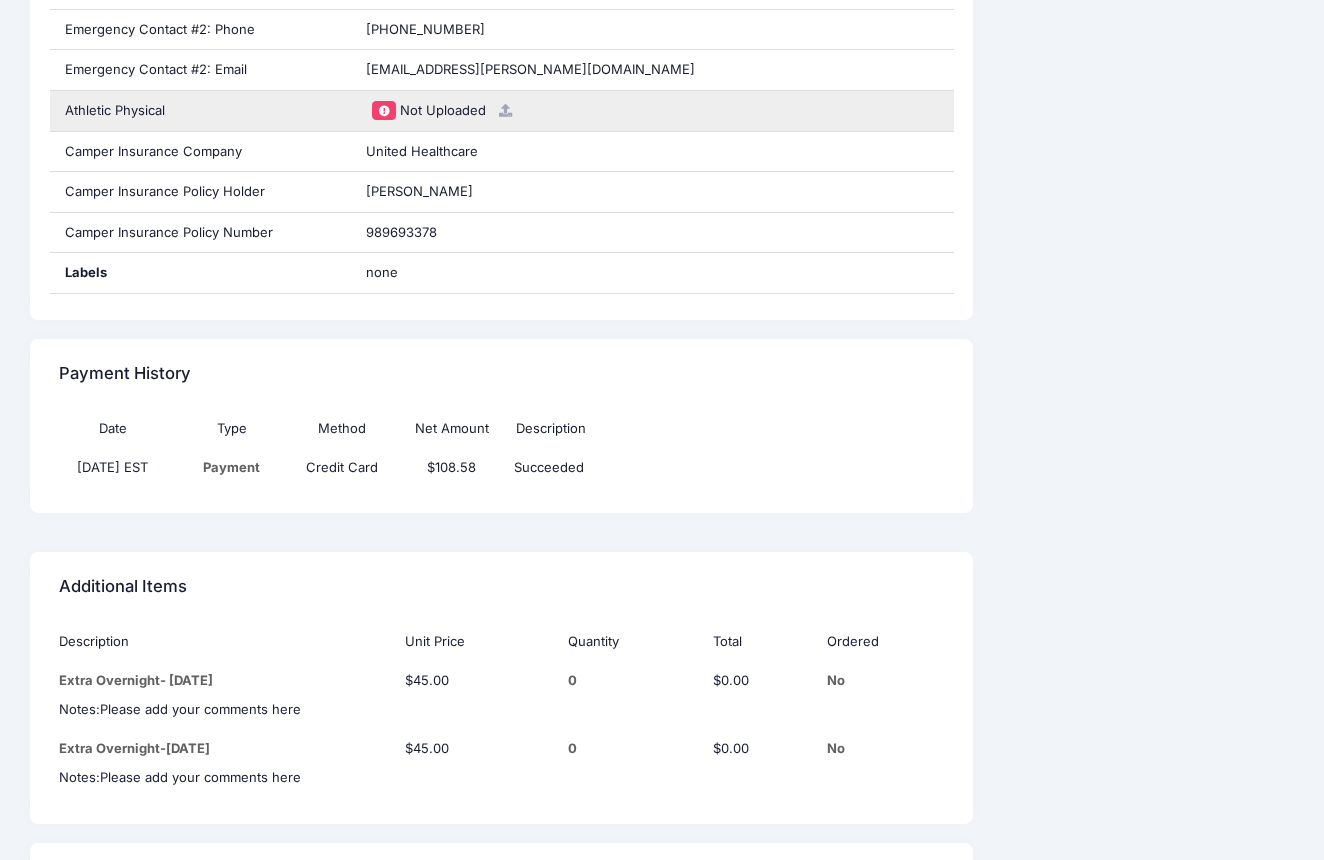 click on "Not Uploaded" at bounding box center [443, 110] 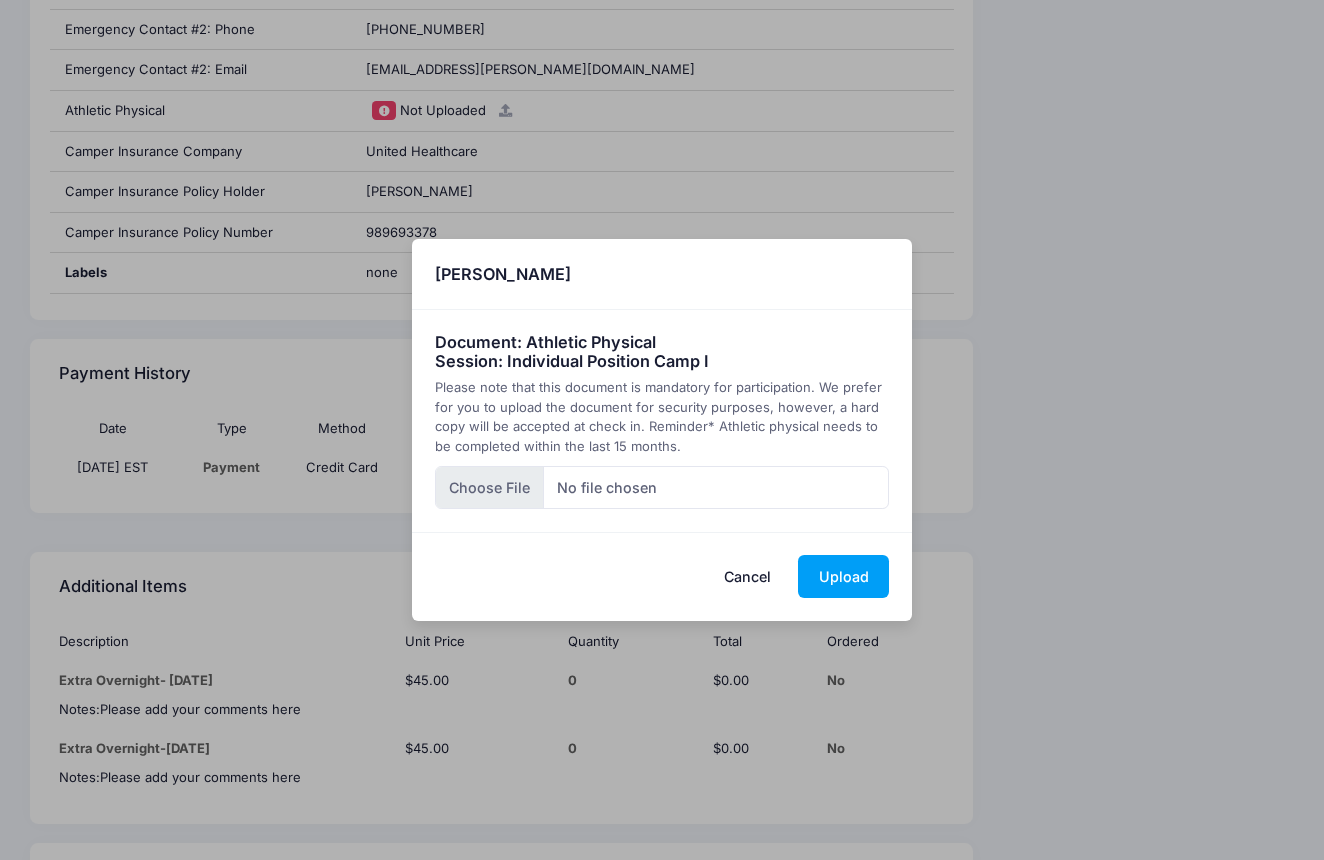 click at bounding box center (662, 487) 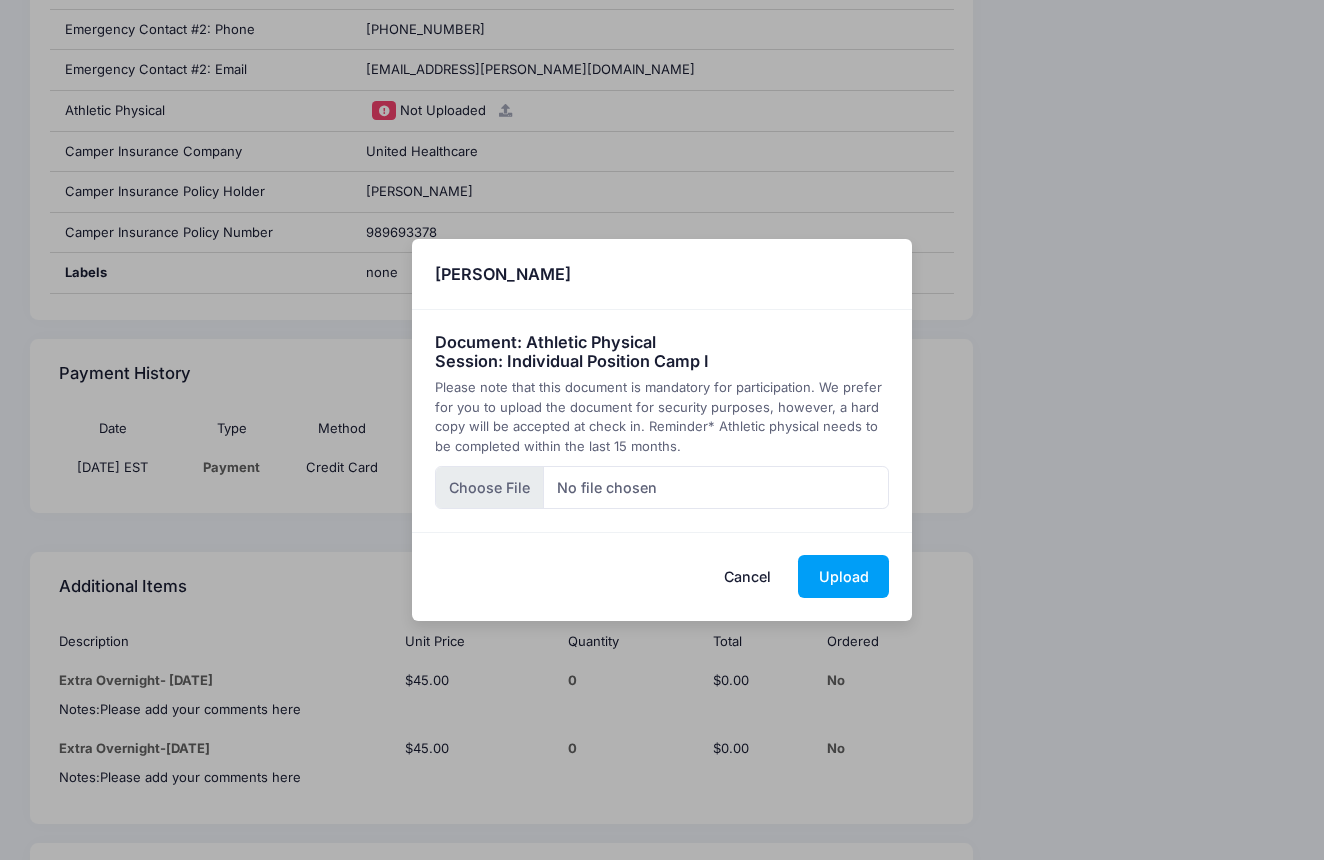 type on "C:\fakepath\Preparticipation Phys Eval Piper.pdf" 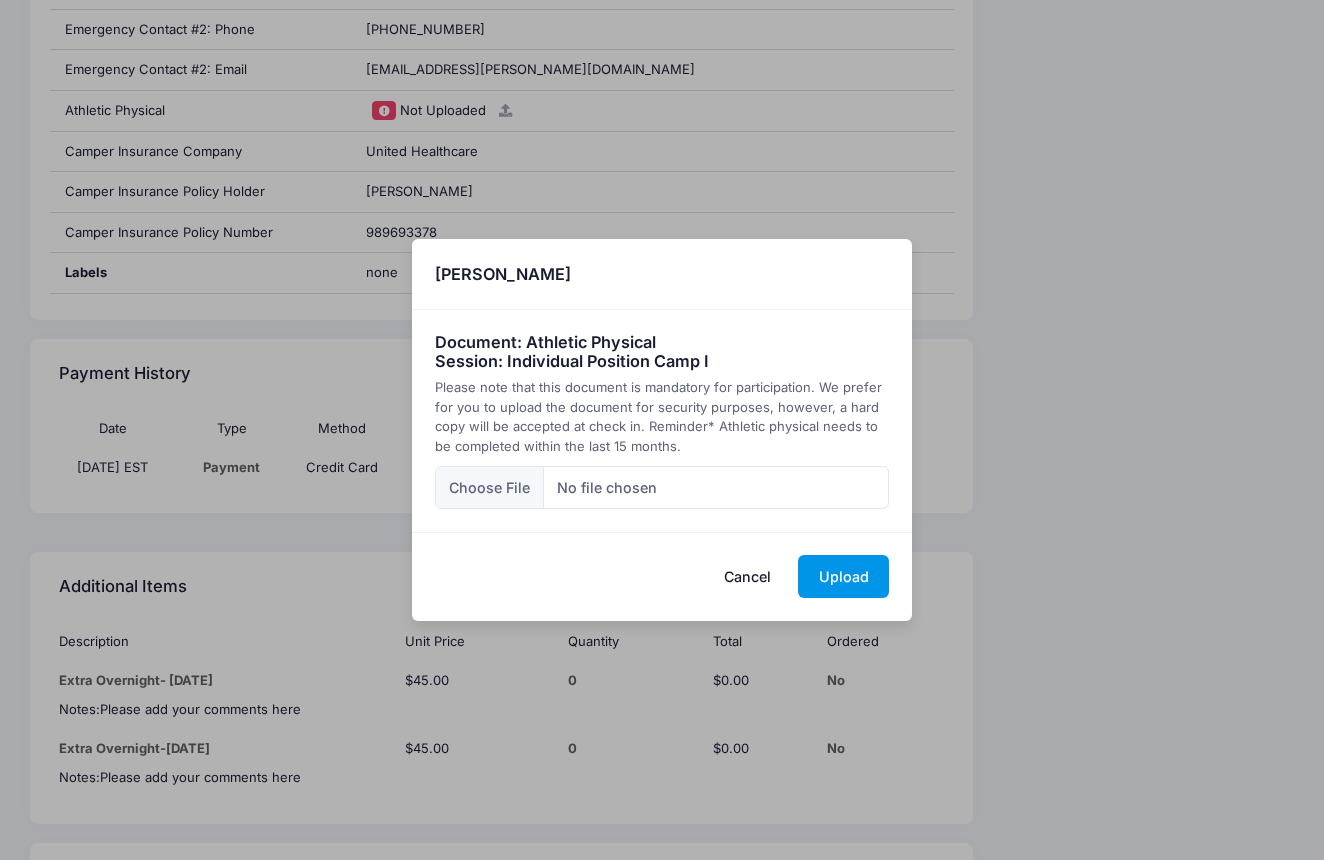 click on "Upload" at bounding box center (843, 576) 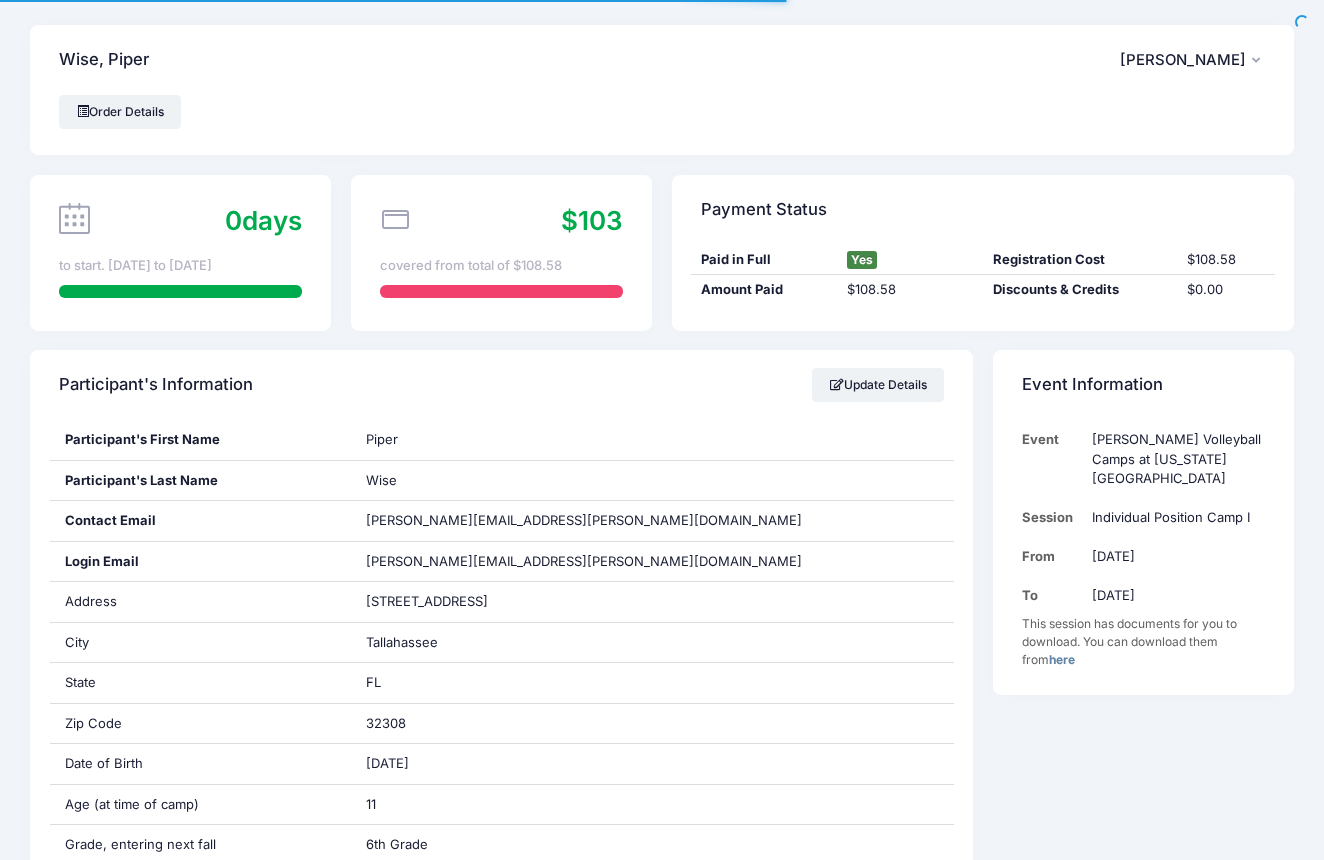 scroll, scrollTop: 1605, scrollLeft: 0, axis: vertical 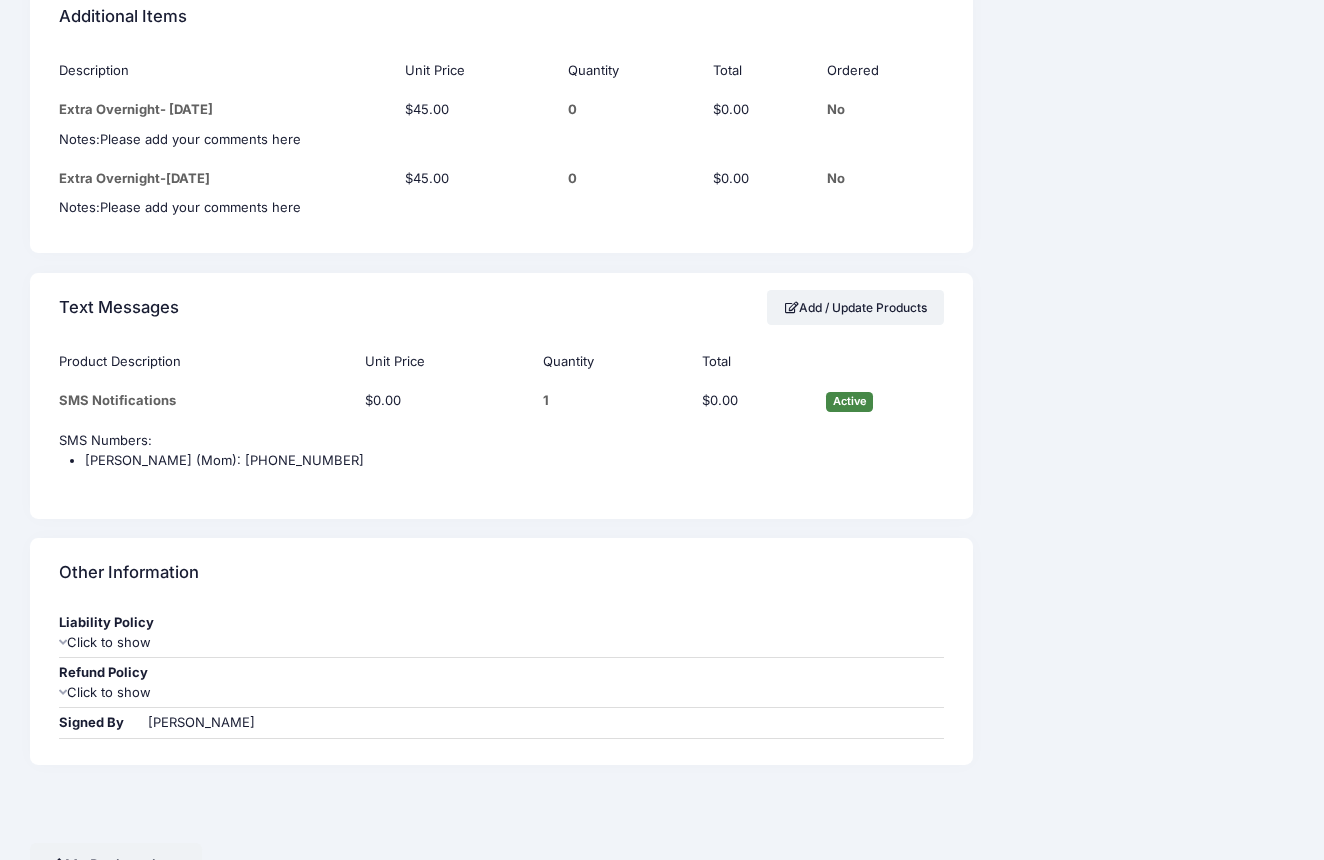 click on "Click to show" at bounding box center [501, 643] 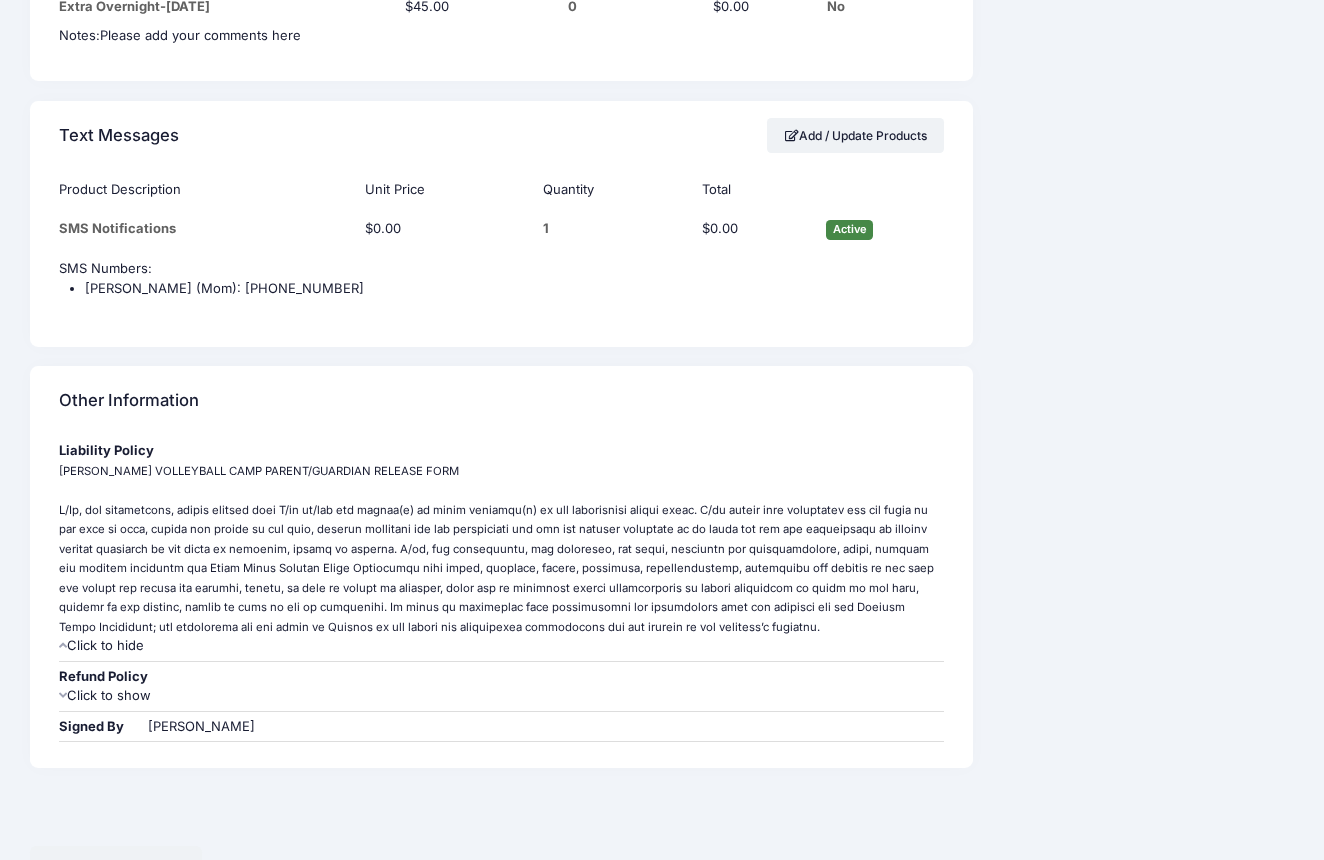 scroll, scrollTop: 2286, scrollLeft: 0, axis: vertical 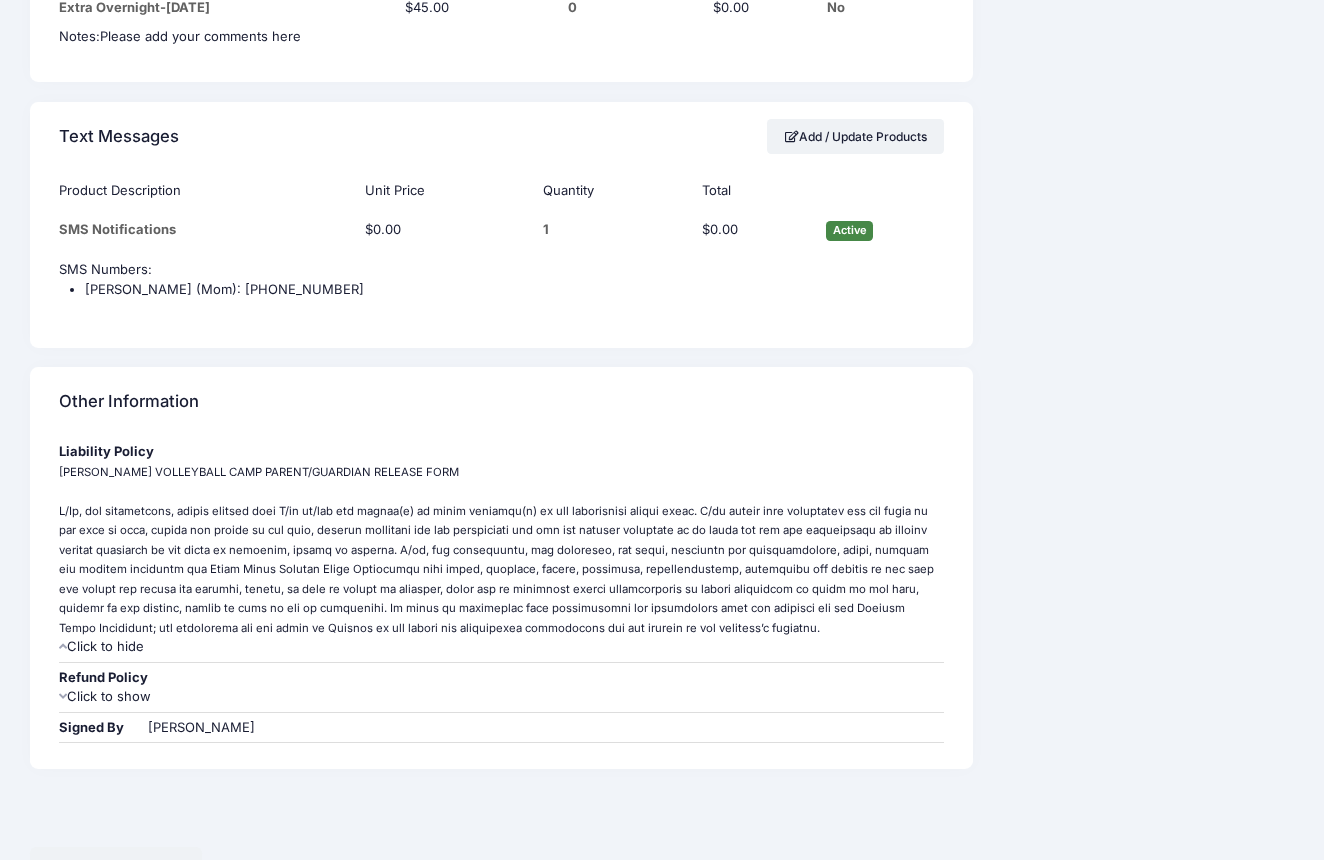 click on "Click to show" at bounding box center [501, 697] 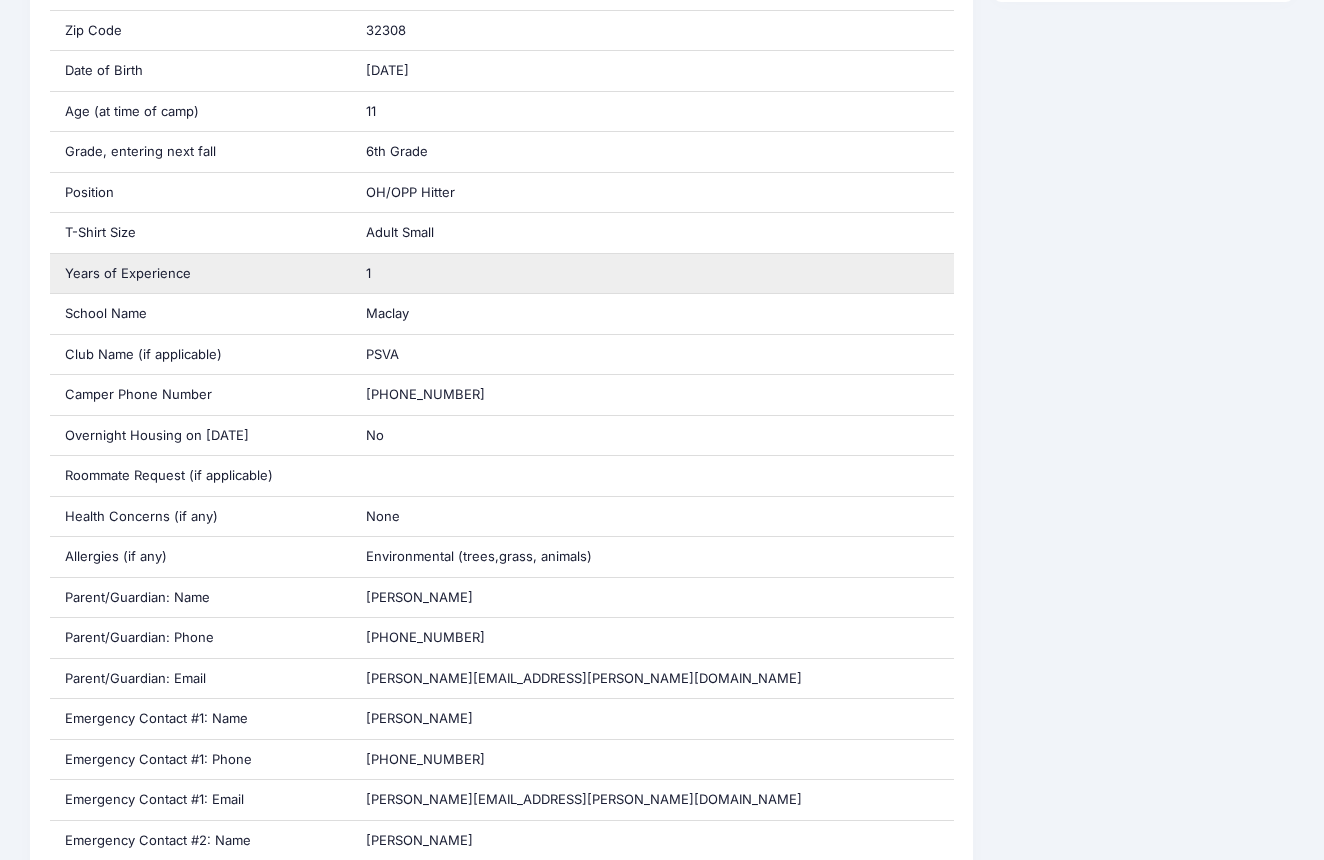scroll, scrollTop: 701, scrollLeft: 0, axis: vertical 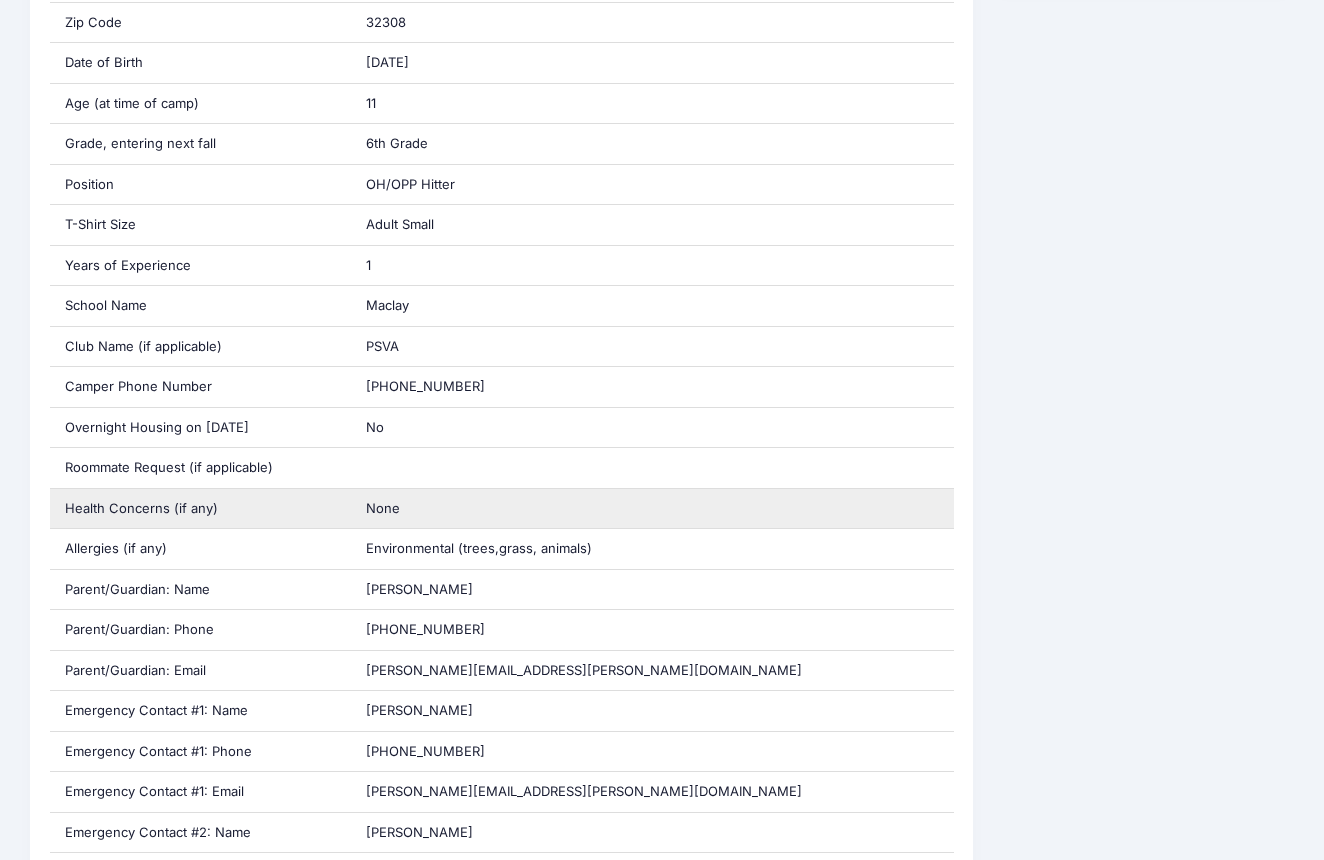 click on "None" at bounding box center (383, 508) 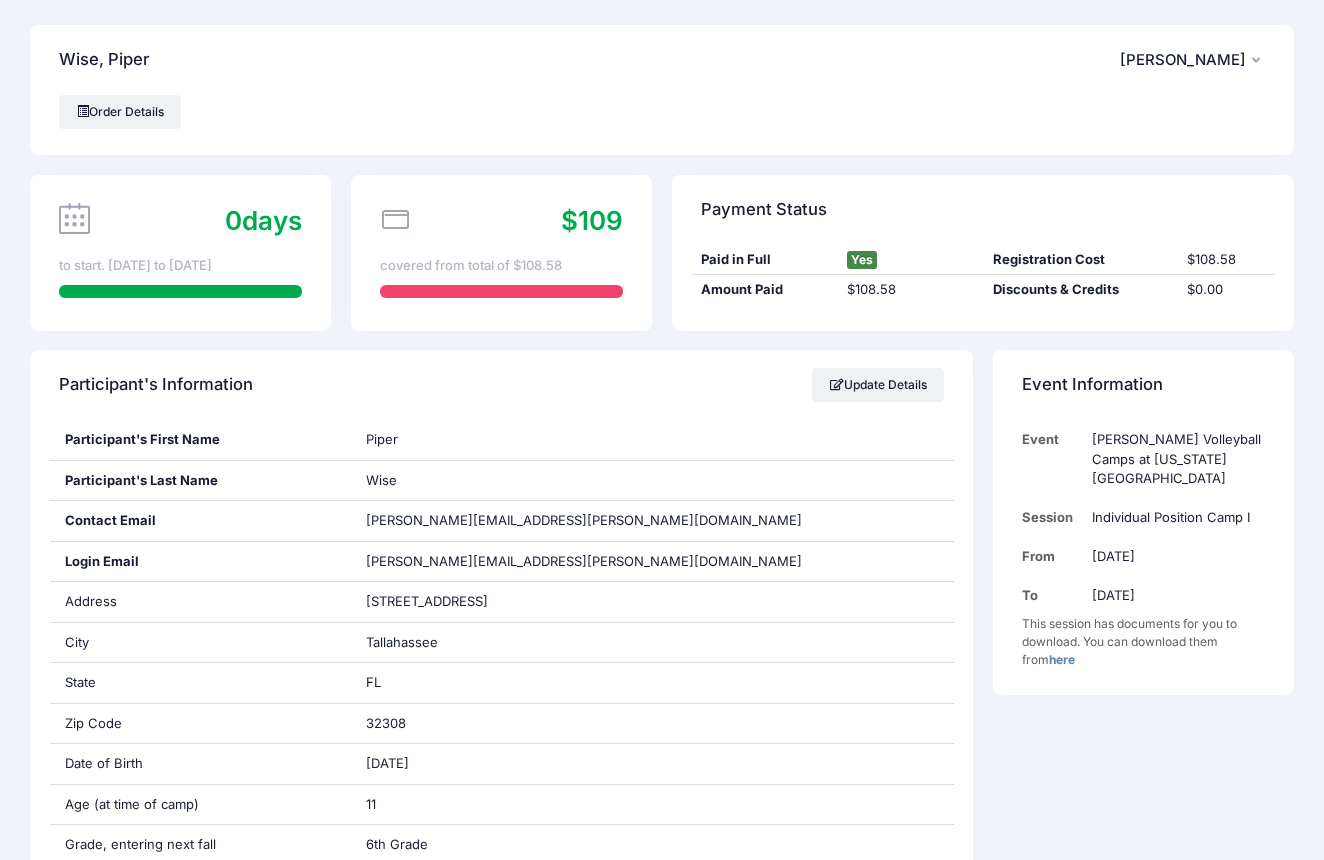scroll, scrollTop: 0, scrollLeft: 0, axis: both 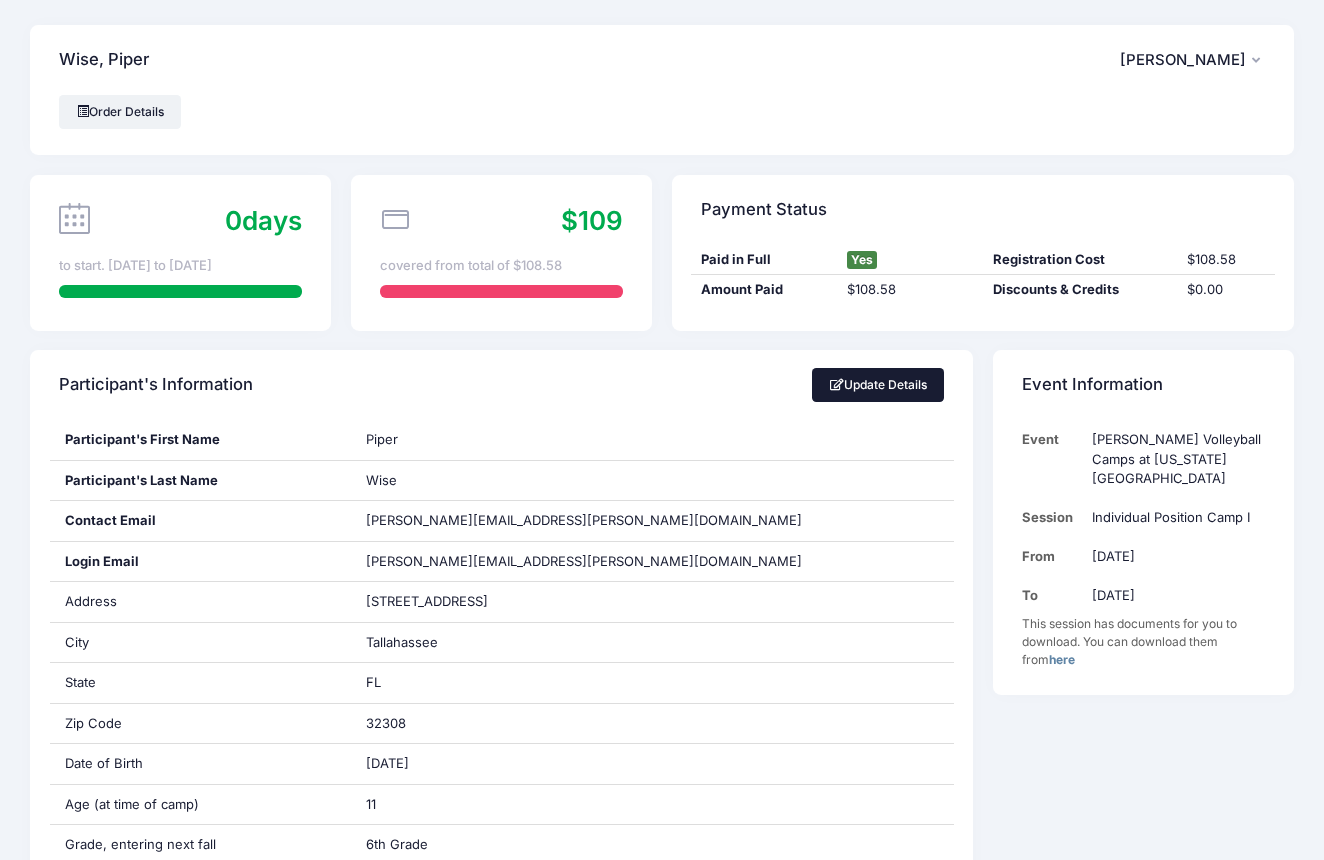 click on "Update Details" at bounding box center [878, 385] 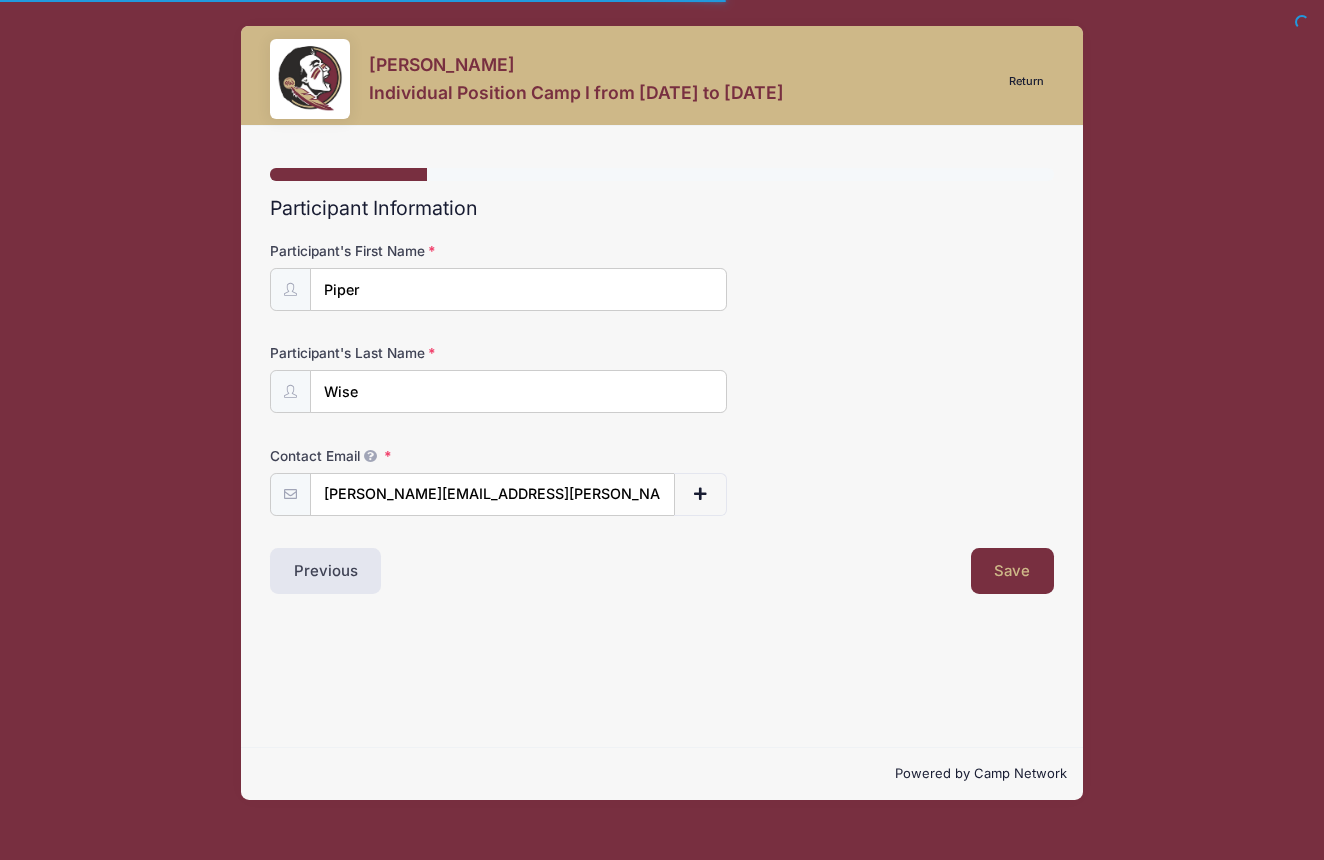 scroll, scrollTop: 0, scrollLeft: 0, axis: both 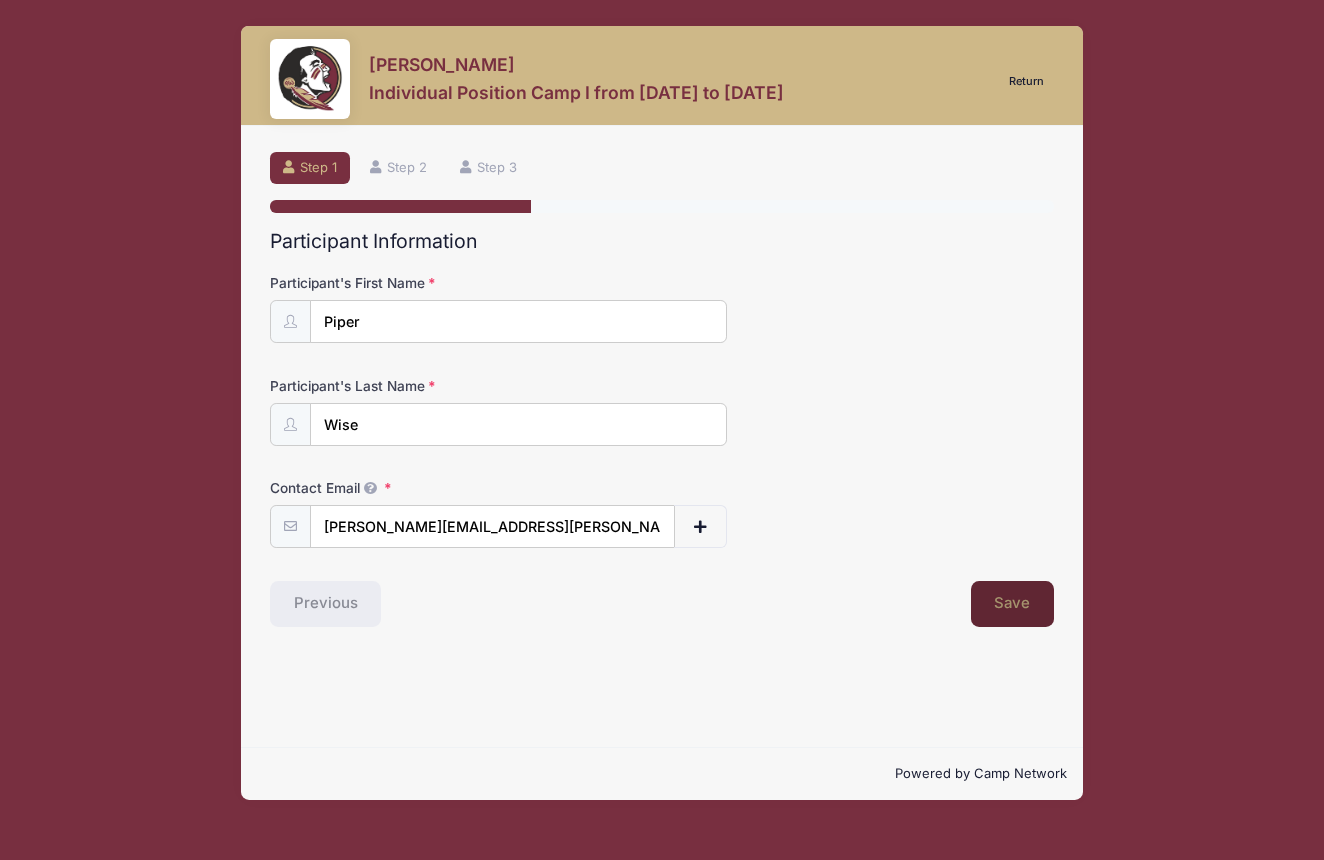 click on "Save" at bounding box center (1013, 604) 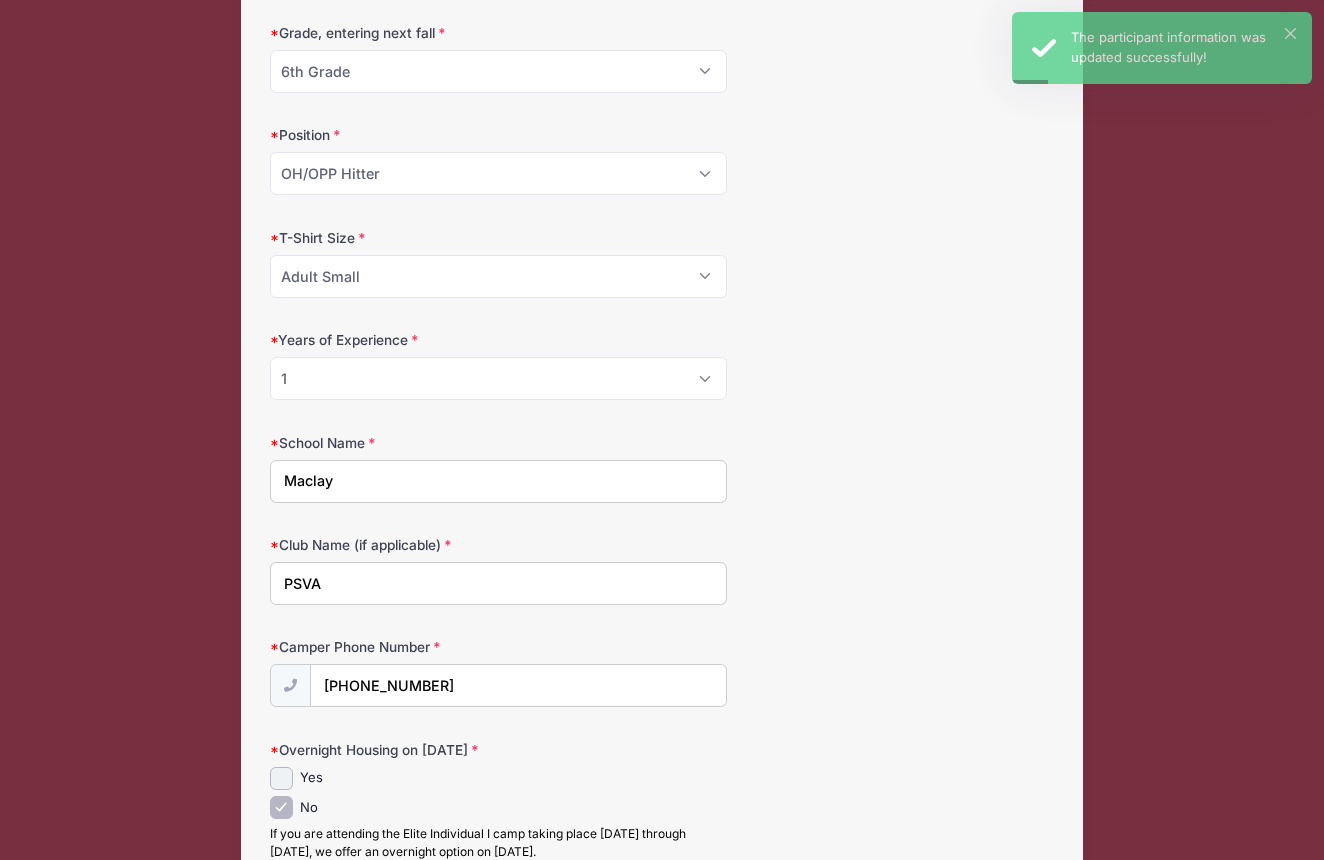 scroll, scrollTop: 867, scrollLeft: 0, axis: vertical 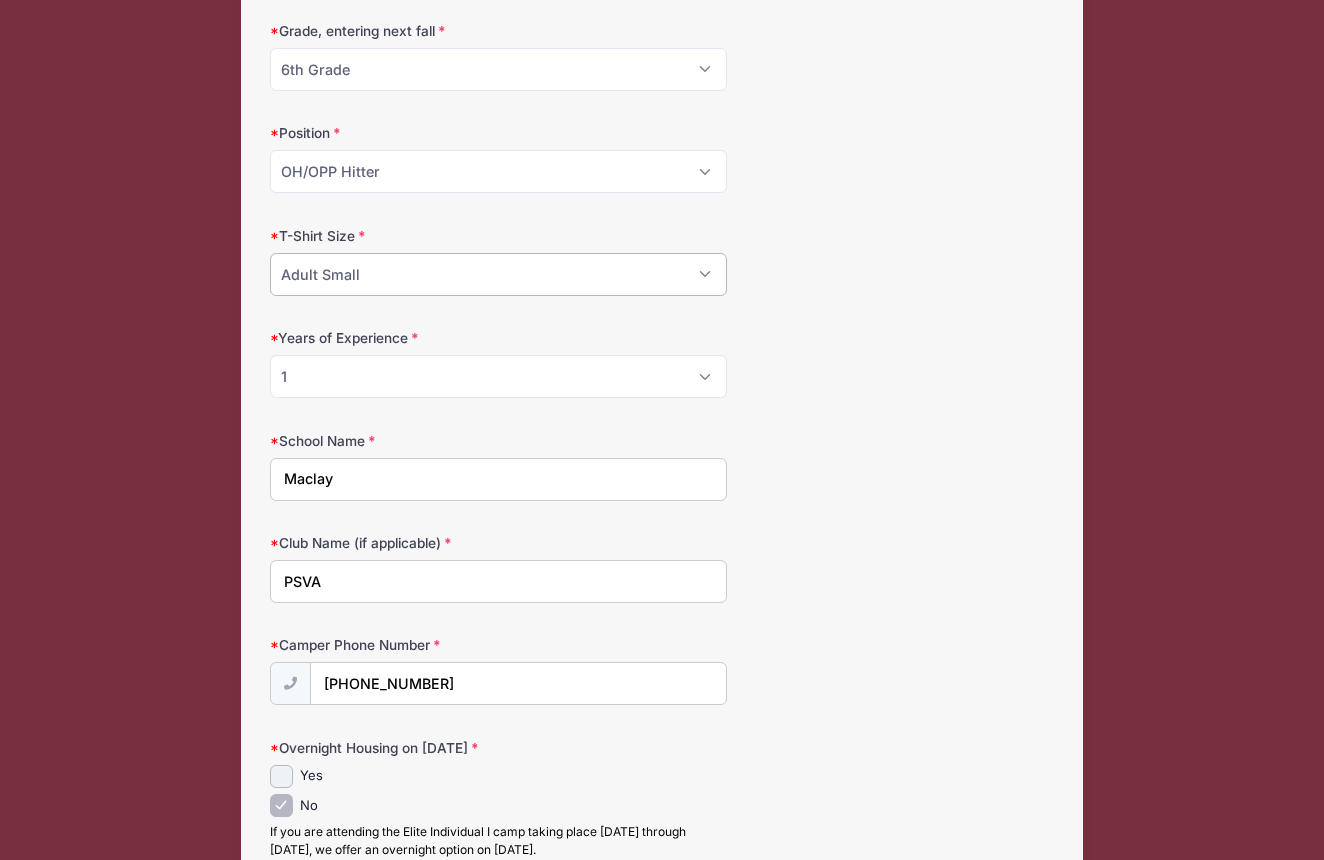 select on "Youth Large" 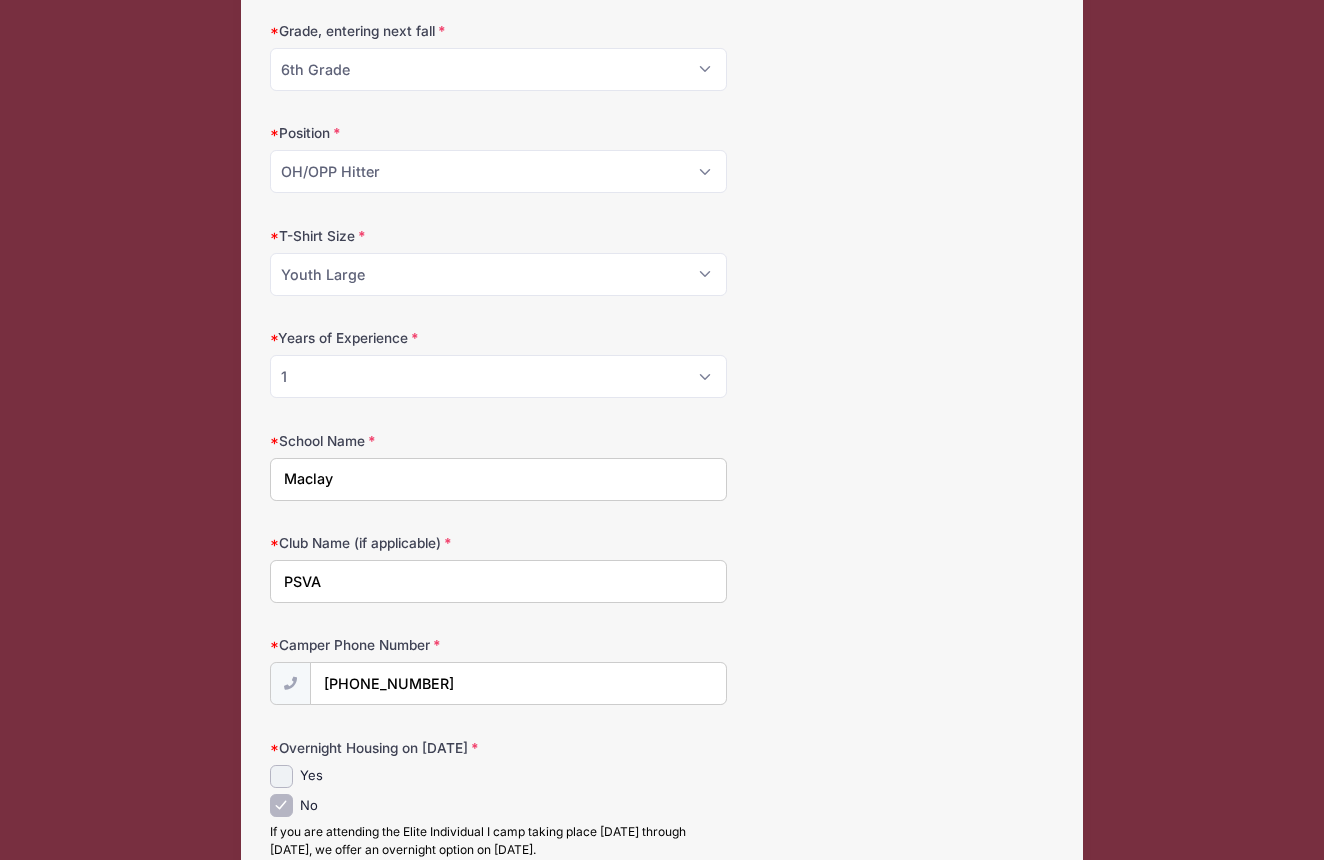 click on "Address
2111 Ellicott Drive
City
Tallahassee
State
Alabama Alaska American Samoa Arizona Arkansas Armed Forces Africa Armed Forces Americas Armed Forces Canada Armed Forces Europe Armed Forces Middle East Armed Forces Pacific California Colorado Connecticut Delaware District of Columbia Federated States Of Micronesia Florida Georgia Guam Hawaii Idaho Illinois Indiana Iowa Kansas Kentucky Louisiana Maine Marshall Islands Maryland Massachusetts Michigan Minnesota Mississippi Missouri Montana Nebraska" at bounding box center (662, 384) 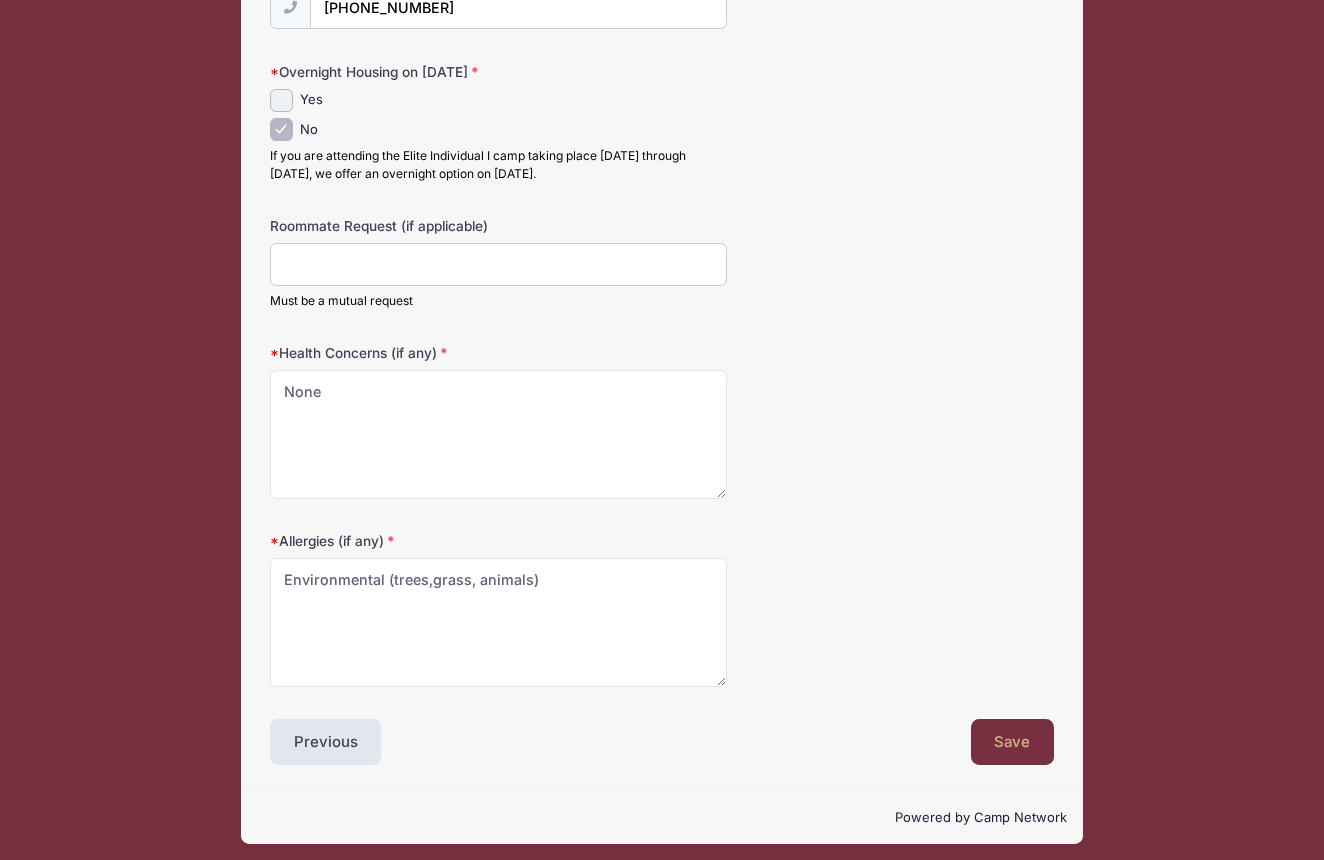 scroll, scrollTop: 1542, scrollLeft: 0, axis: vertical 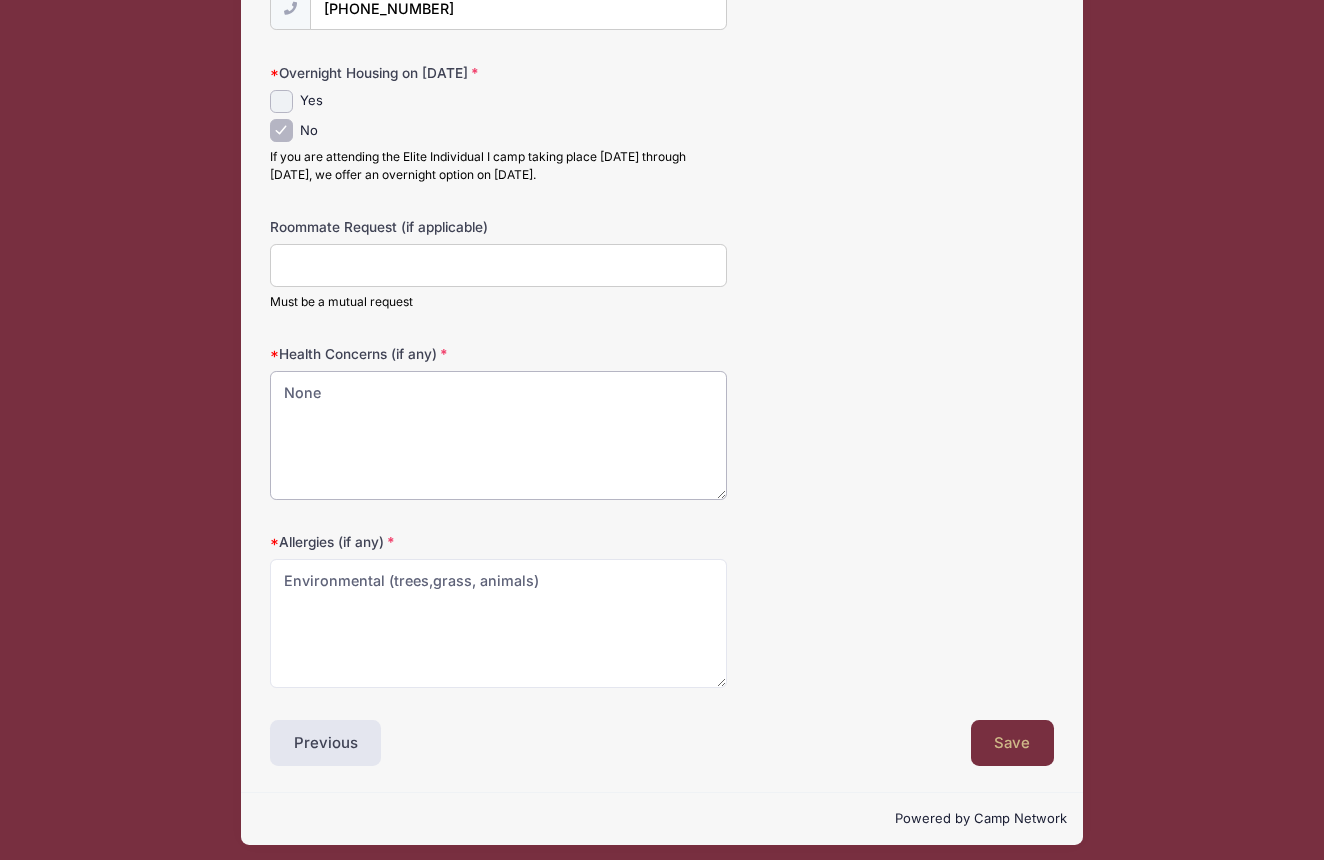 drag, startPoint x: 333, startPoint y: 389, endPoint x: 261, endPoint y: 378, distance: 72.835434 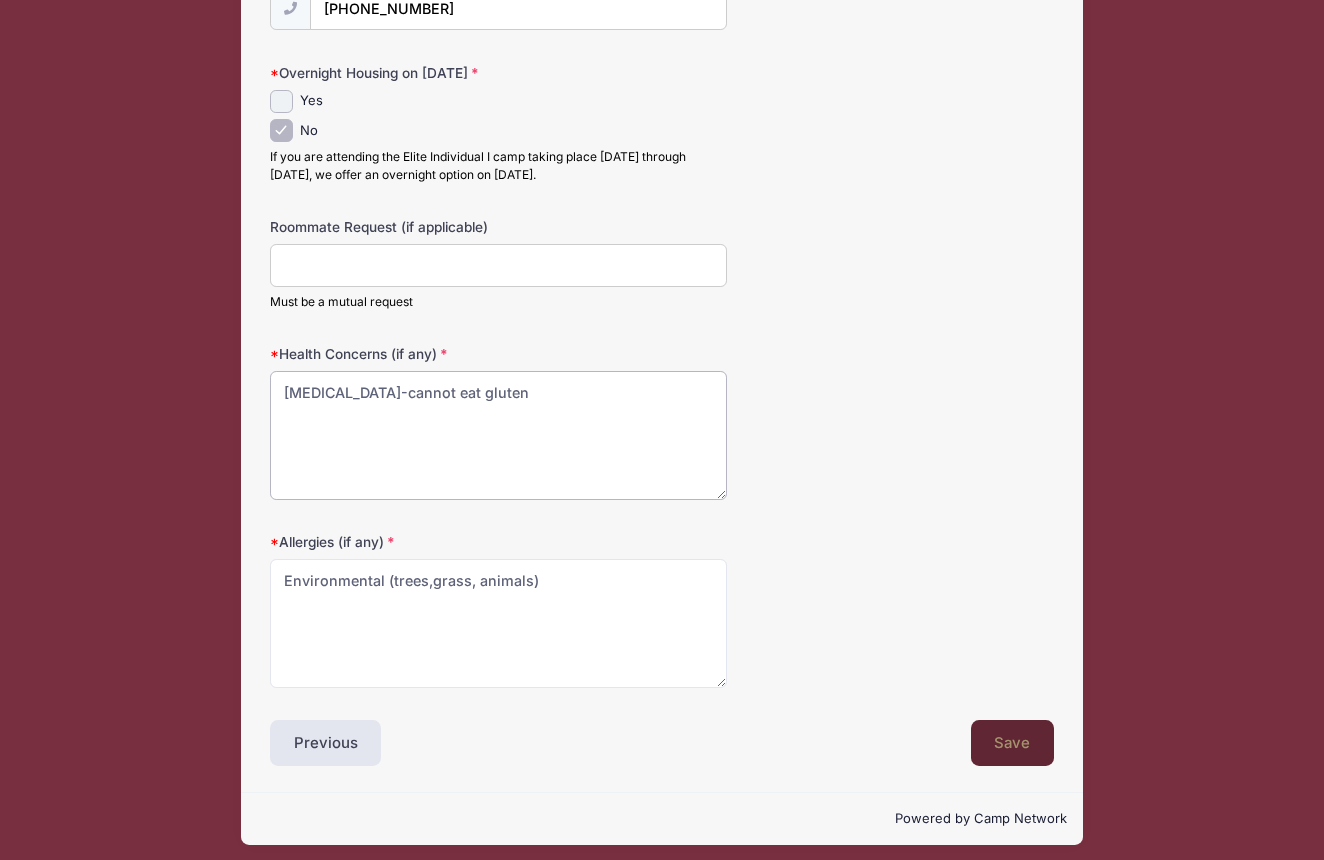 type on "Celiac Disease-cannot eat gluten" 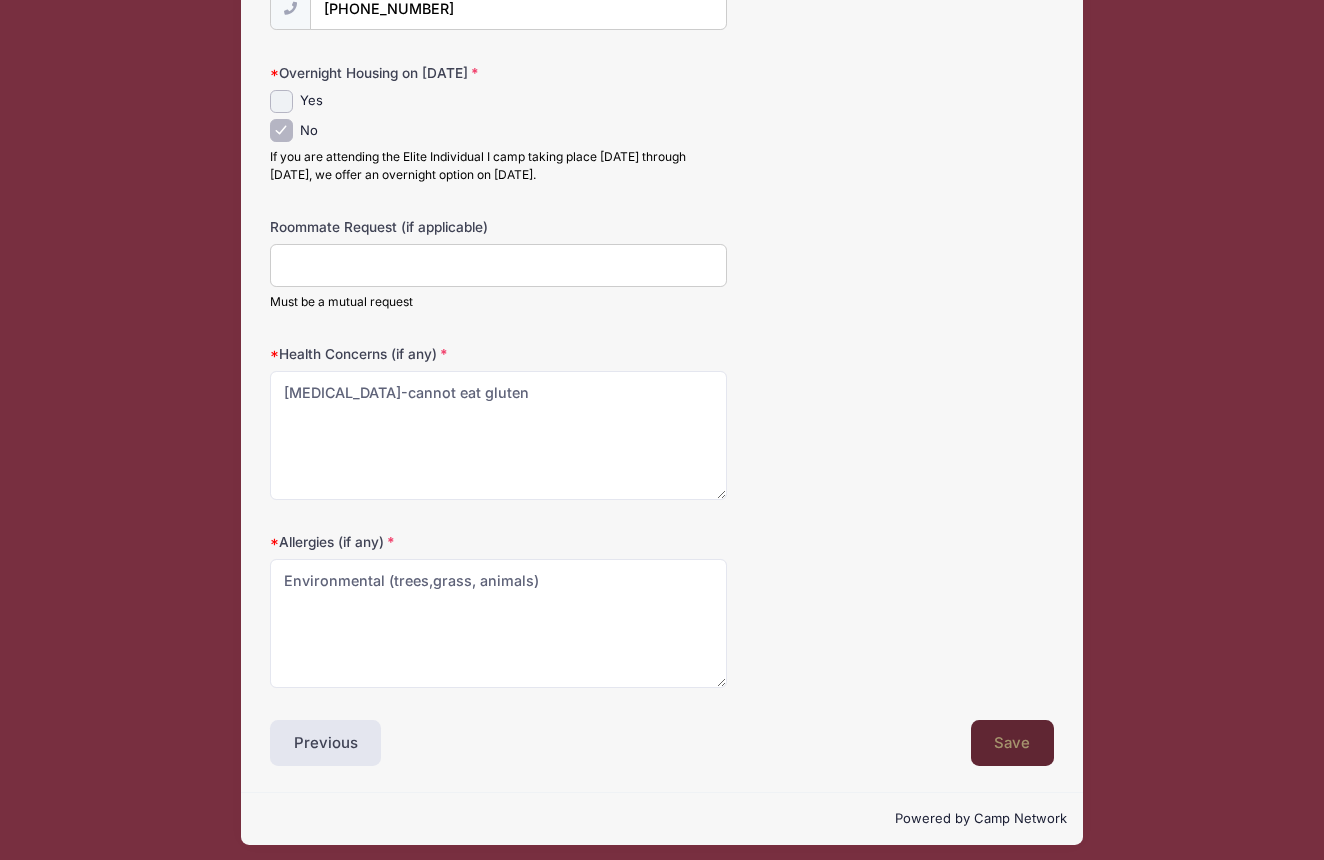 click on "Save" at bounding box center [1013, 743] 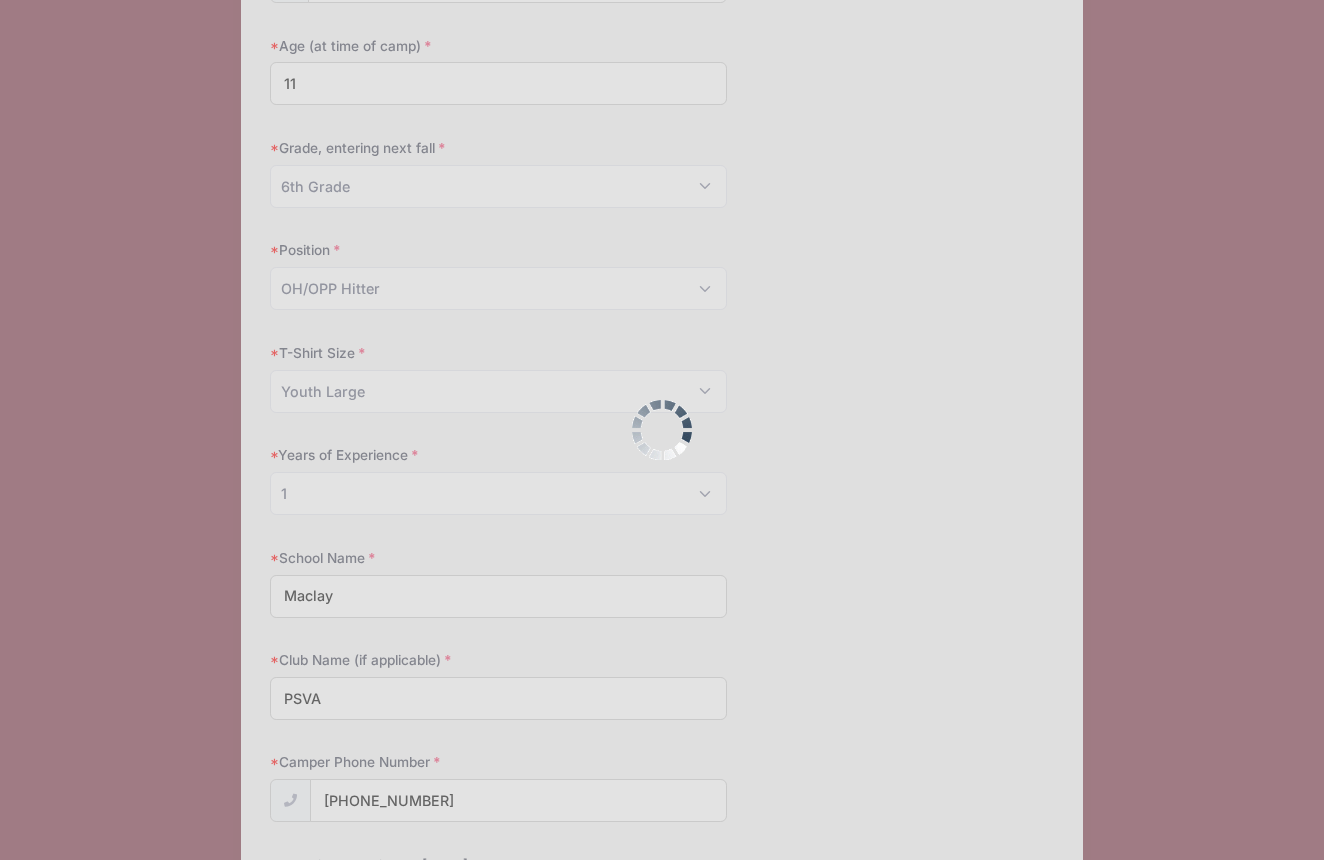 scroll, scrollTop: 0, scrollLeft: 0, axis: both 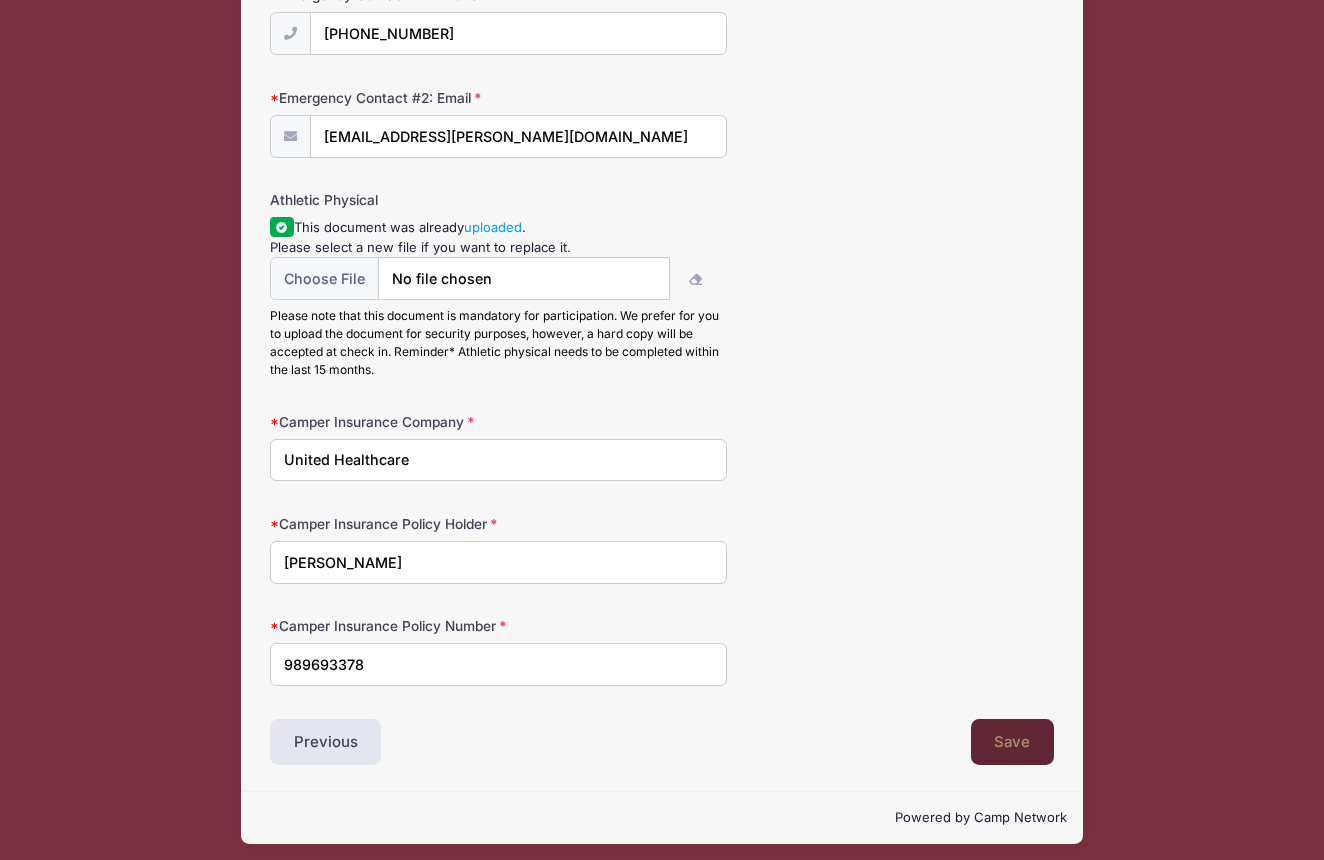 click on "Save" at bounding box center (1013, 742) 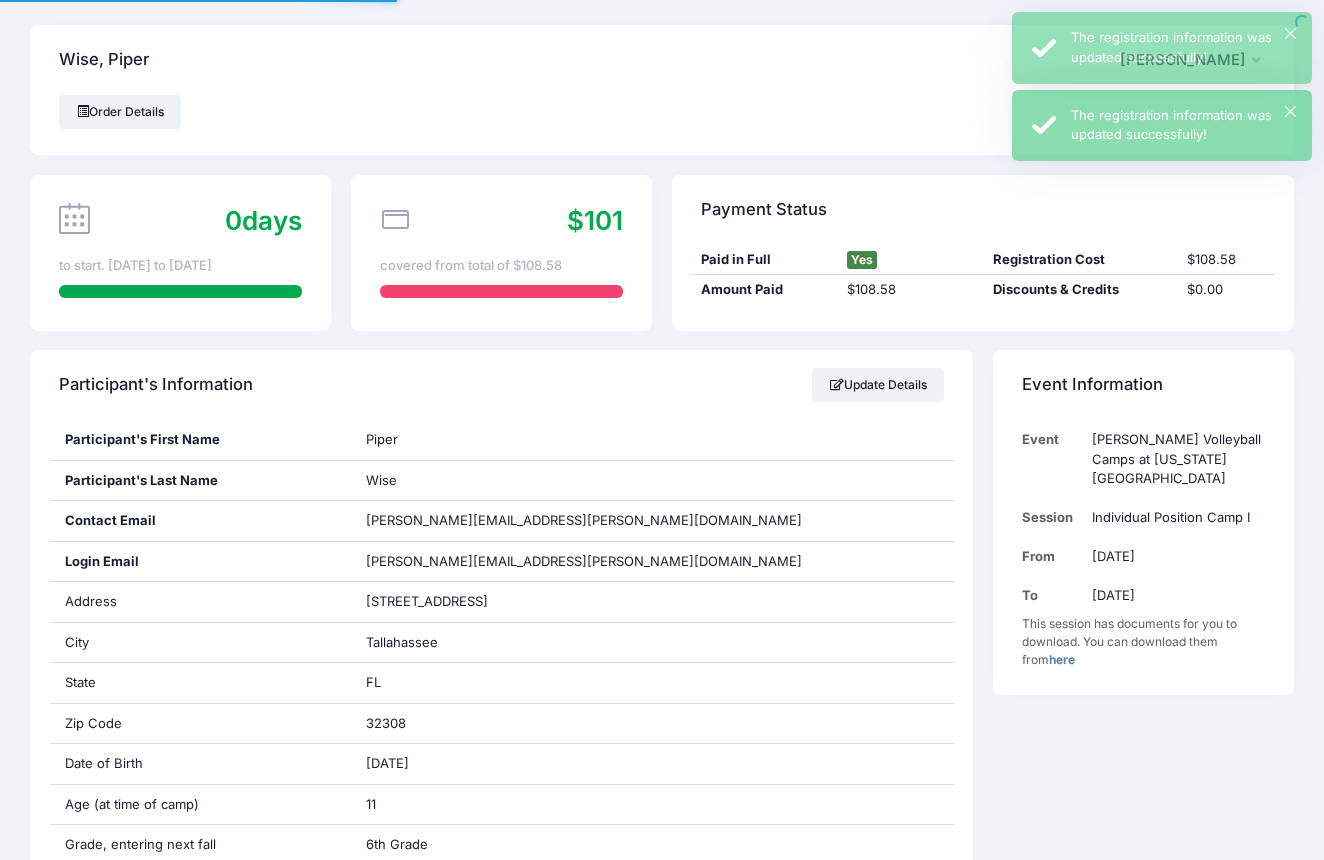 scroll, scrollTop: 0, scrollLeft: 0, axis: both 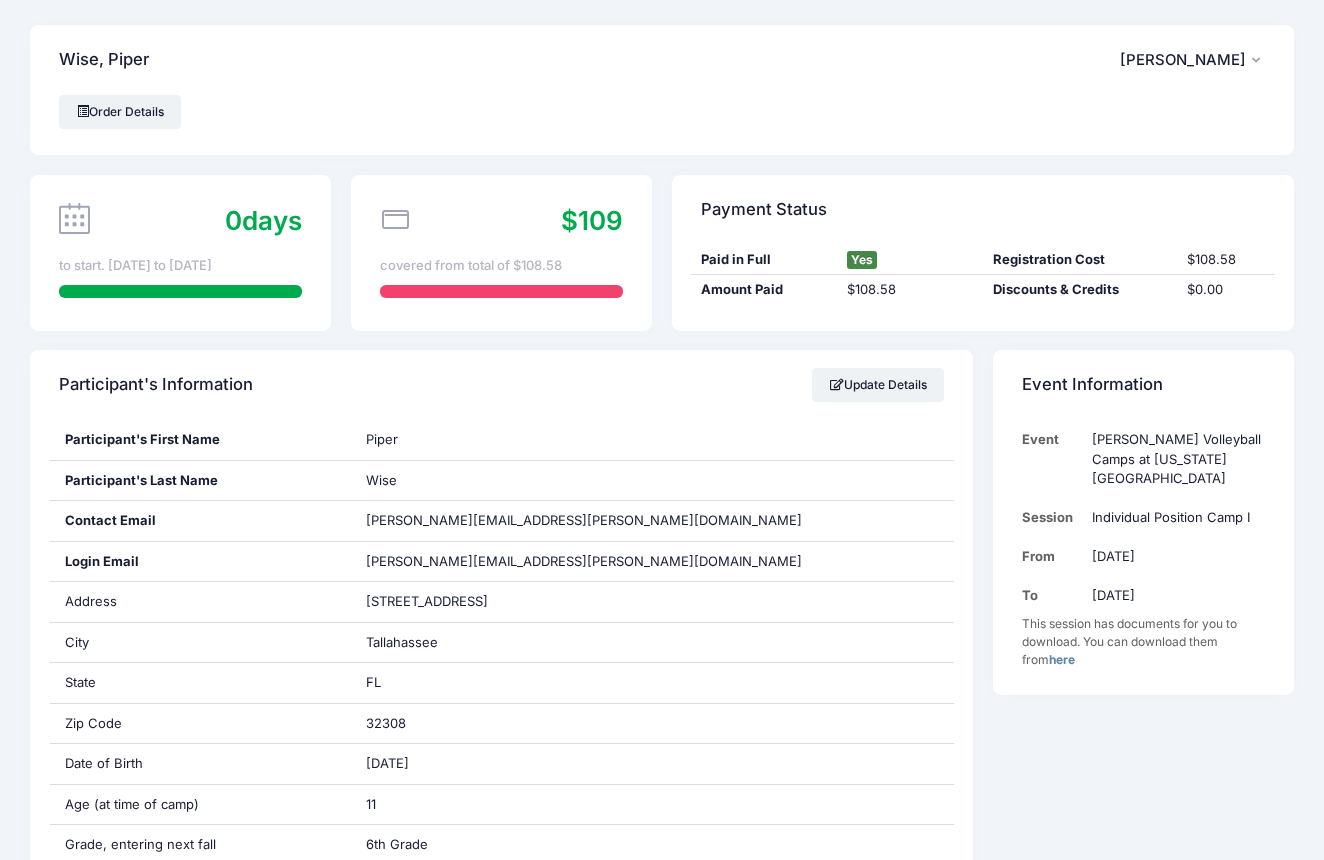 click on "here" at bounding box center [1062, 659] 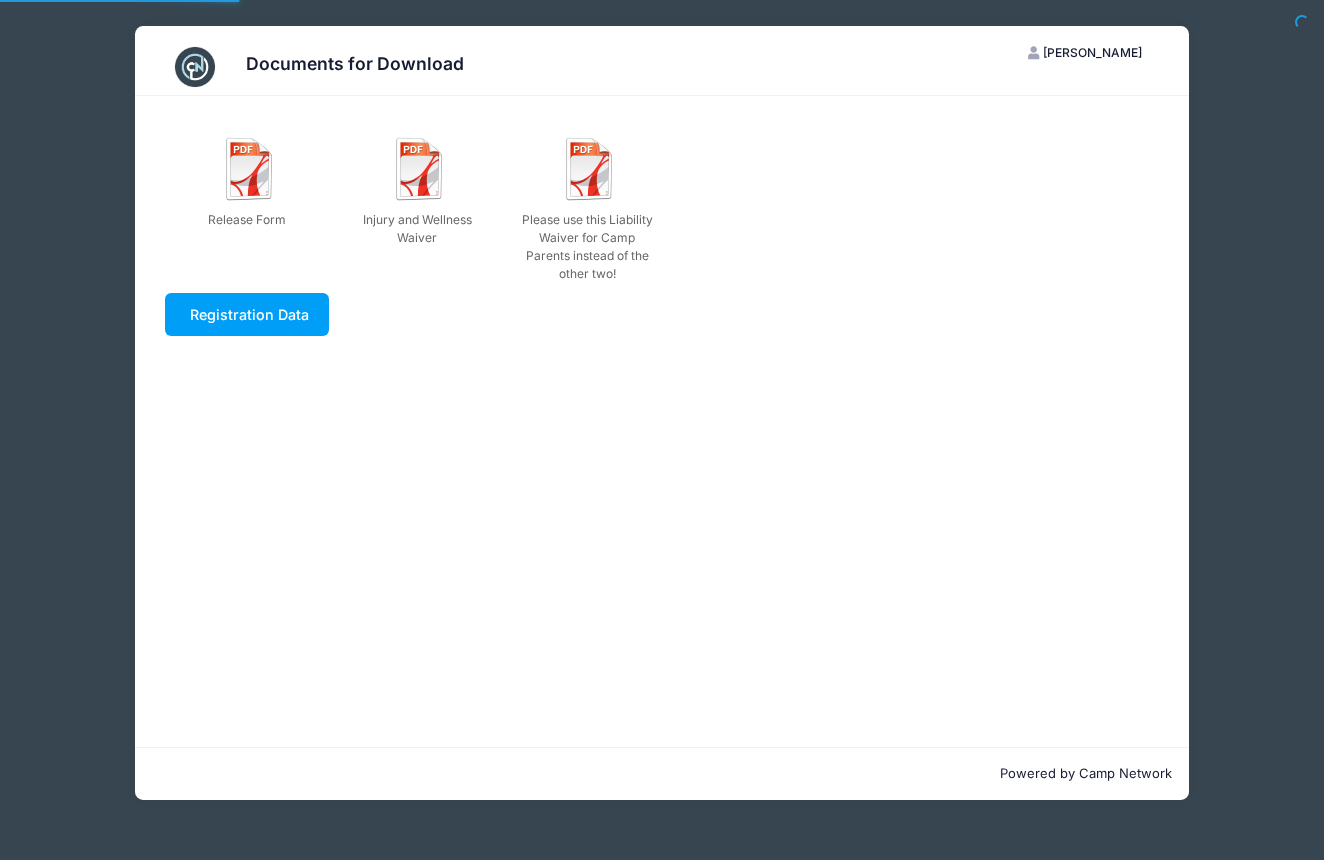 scroll, scrollTop: 0, scrollLeft: 0, axis: both 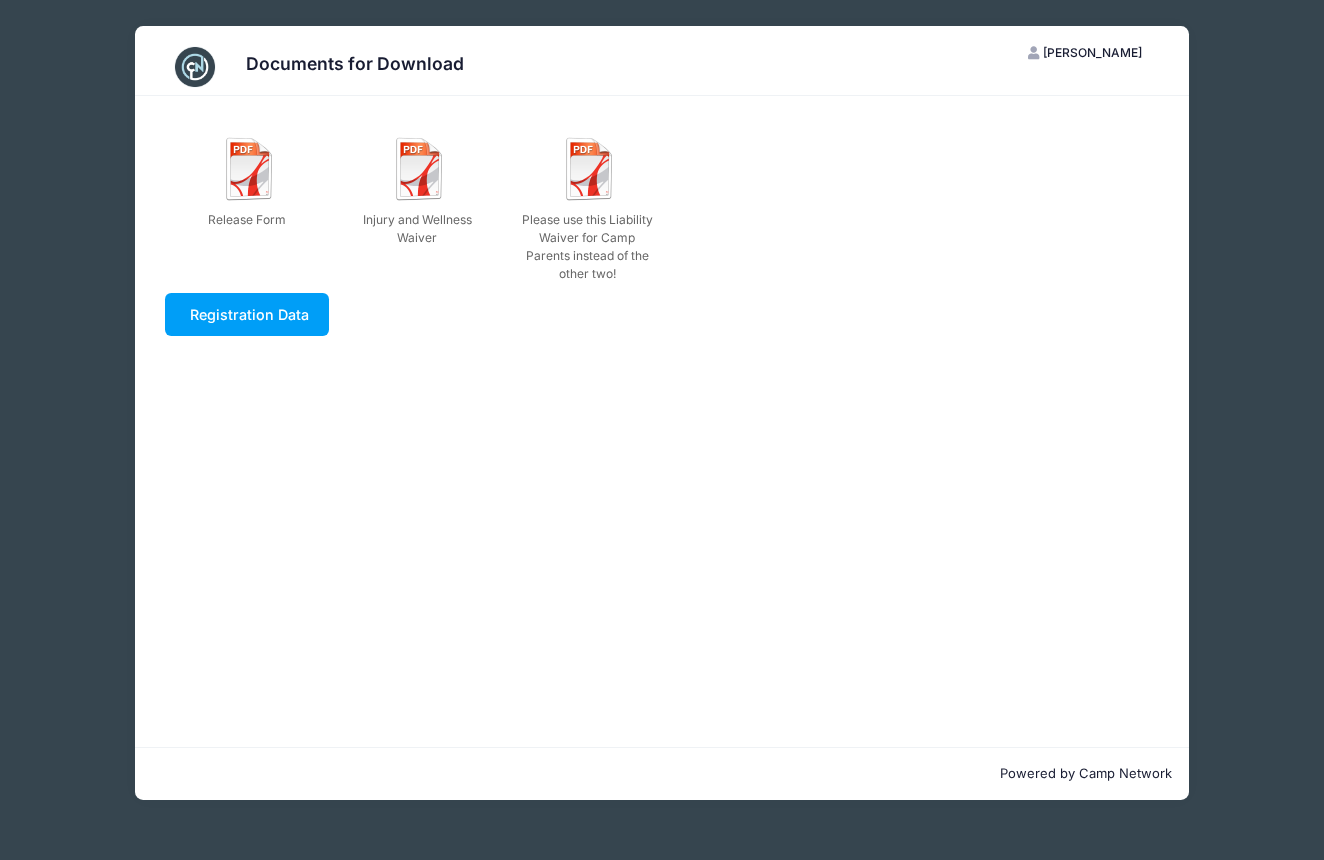 click on "Documents for Download
SW [PERSON_NAME]      My Account
Logout
Release Form
Injury and Wellness Waiver
Please use this Liability Waiver for Camp Parents instead of the other two!
Registration Data" at bounding box center [662, 413] 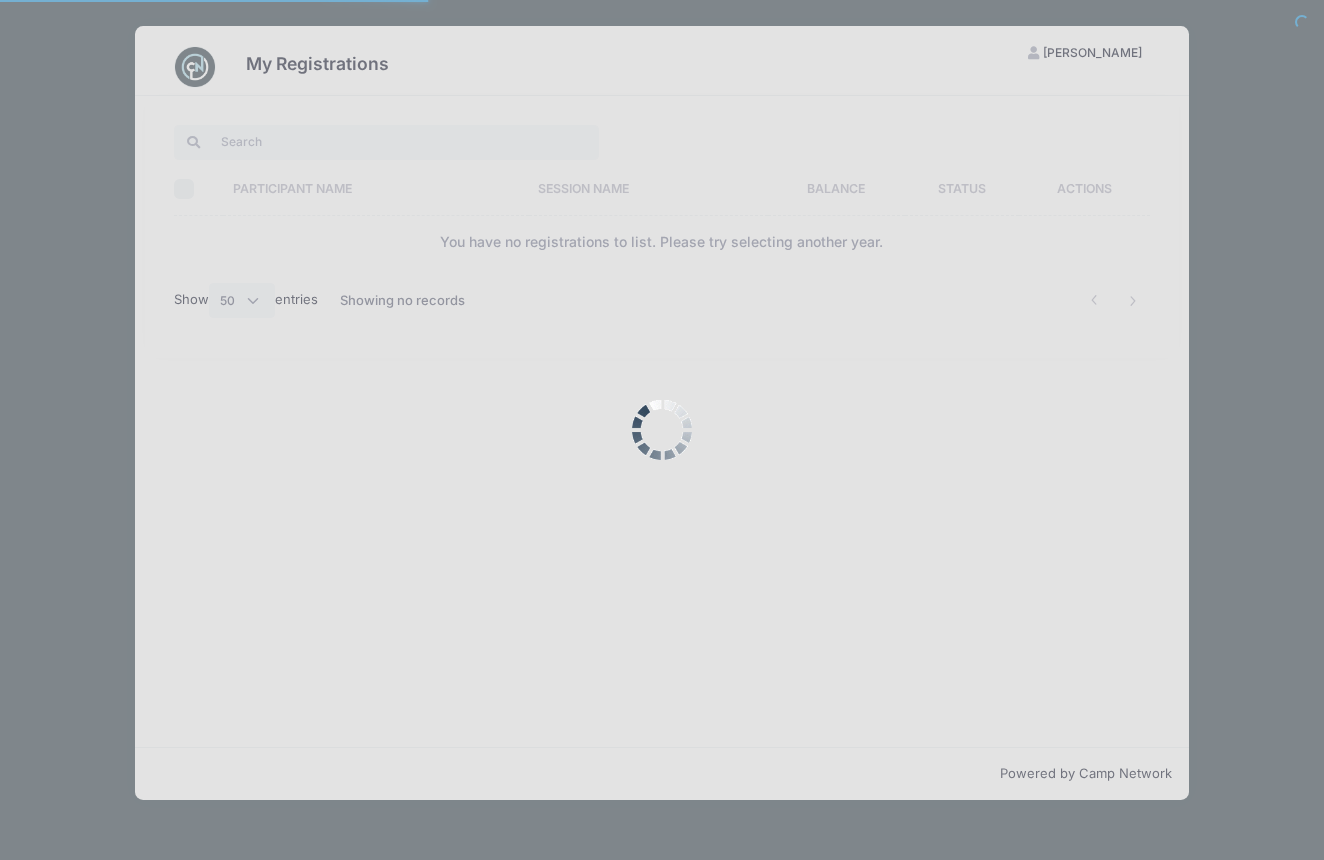 select on "50" 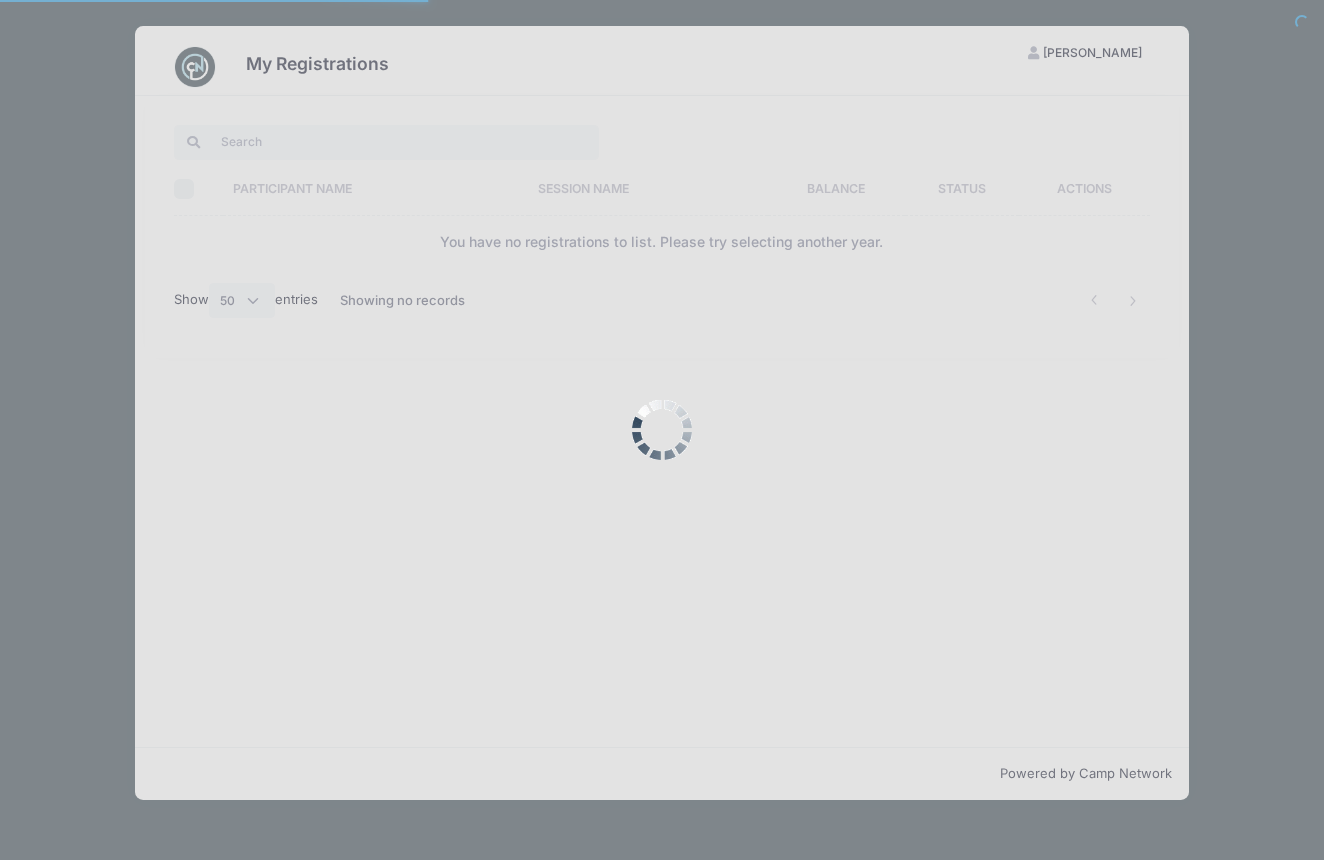 scroll, scrollTop: 0, scrollLeft: 0, axis: both 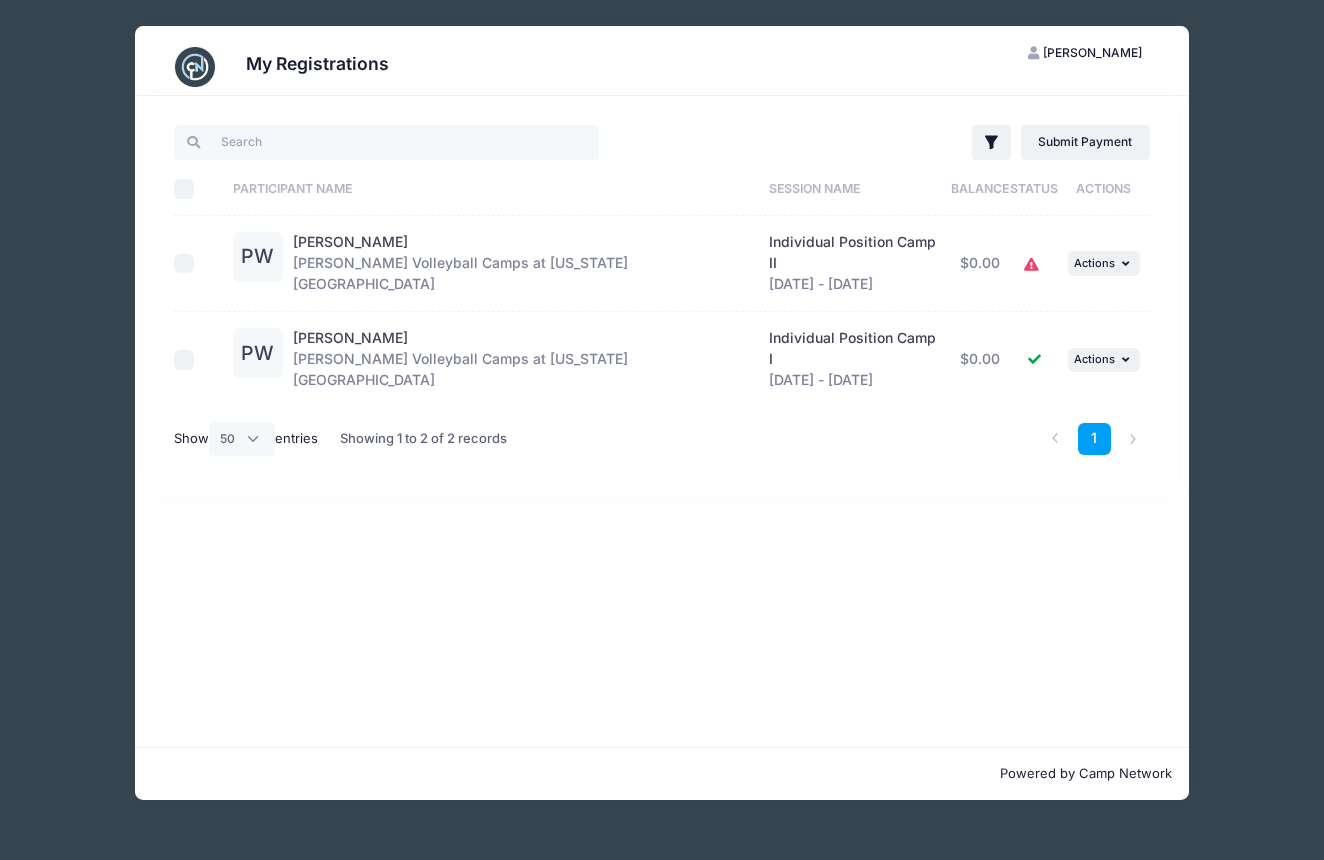 click 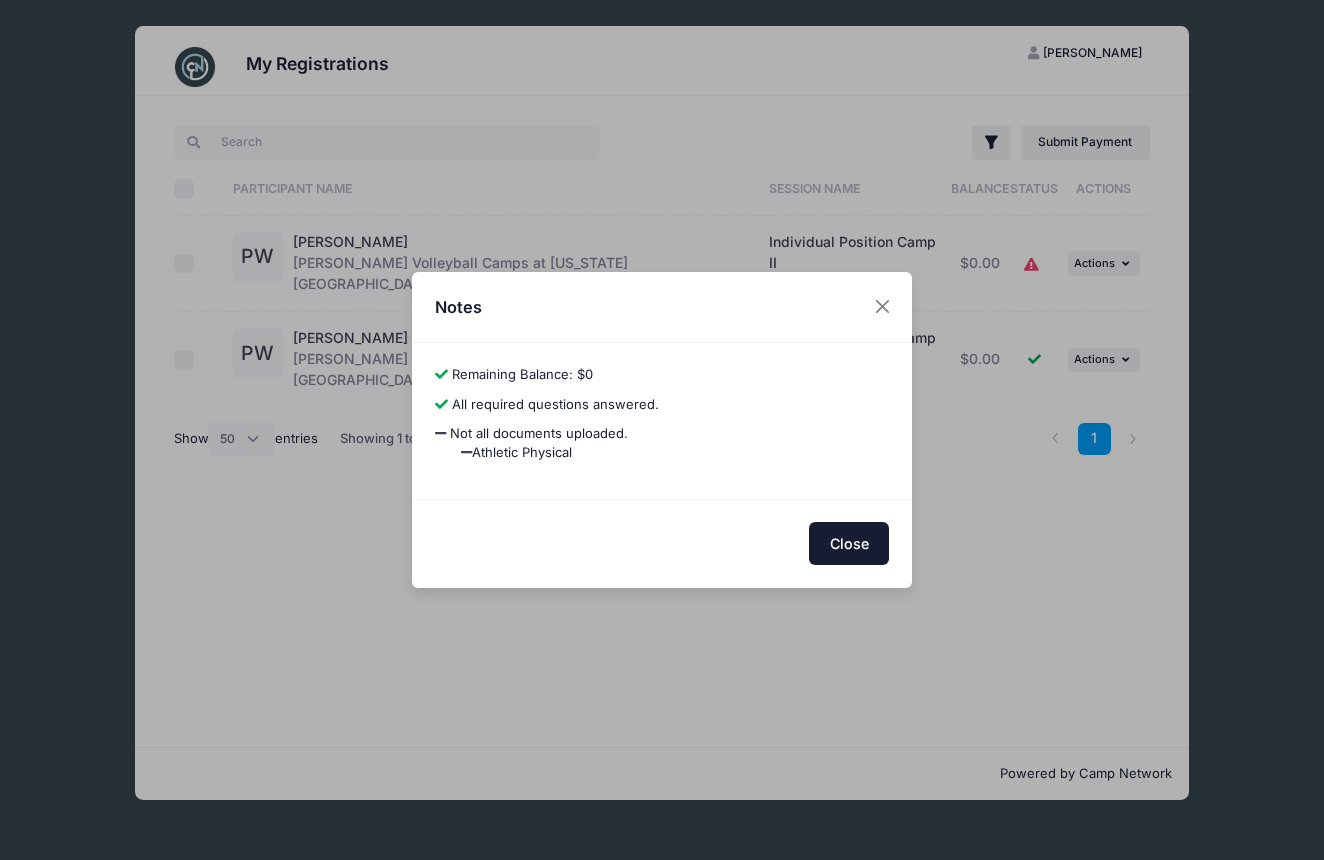 click on "Close" at bounding box center (849, 543) 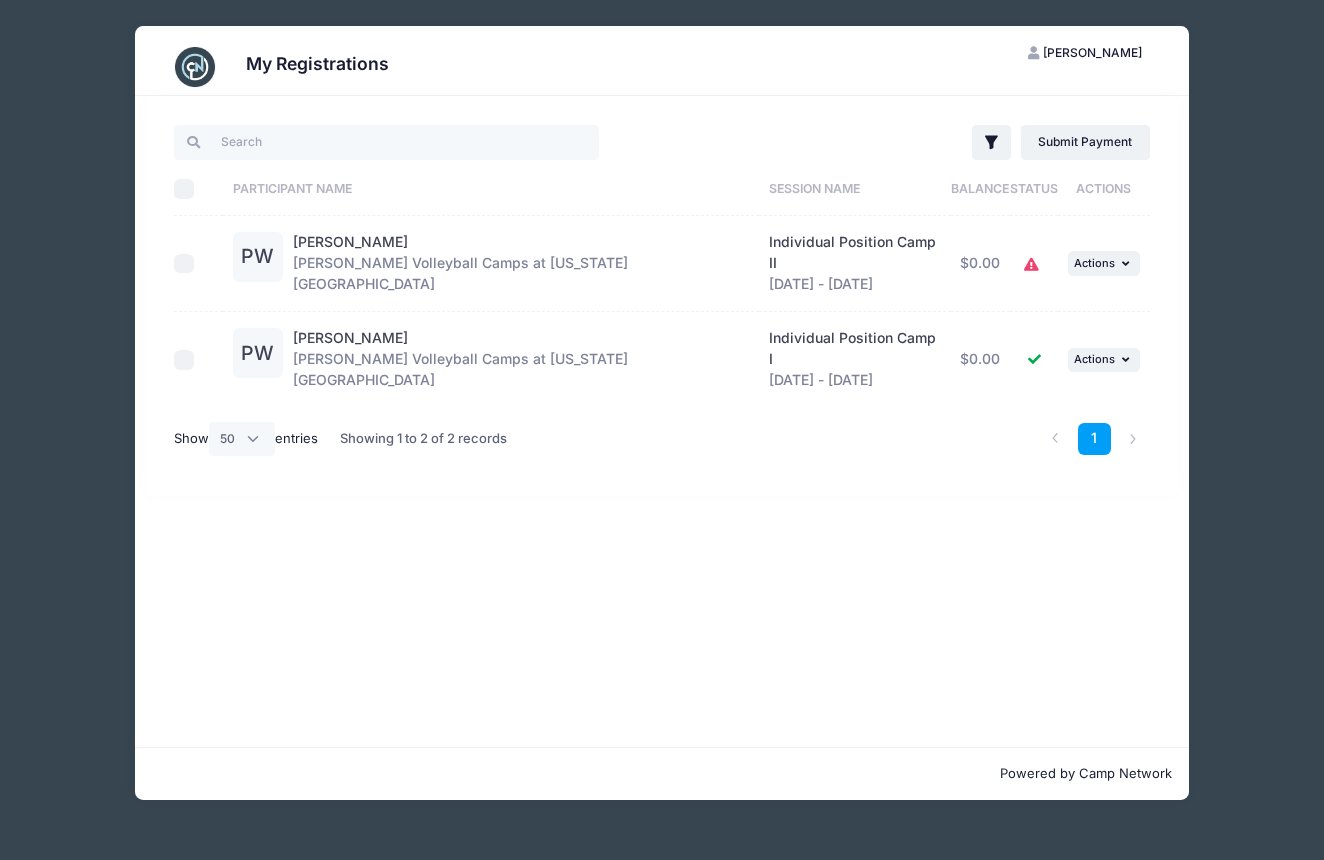 click on "Piper Wise     Chris Poole Volleyball Camps at Florida State" at bounding box center (521, 263) 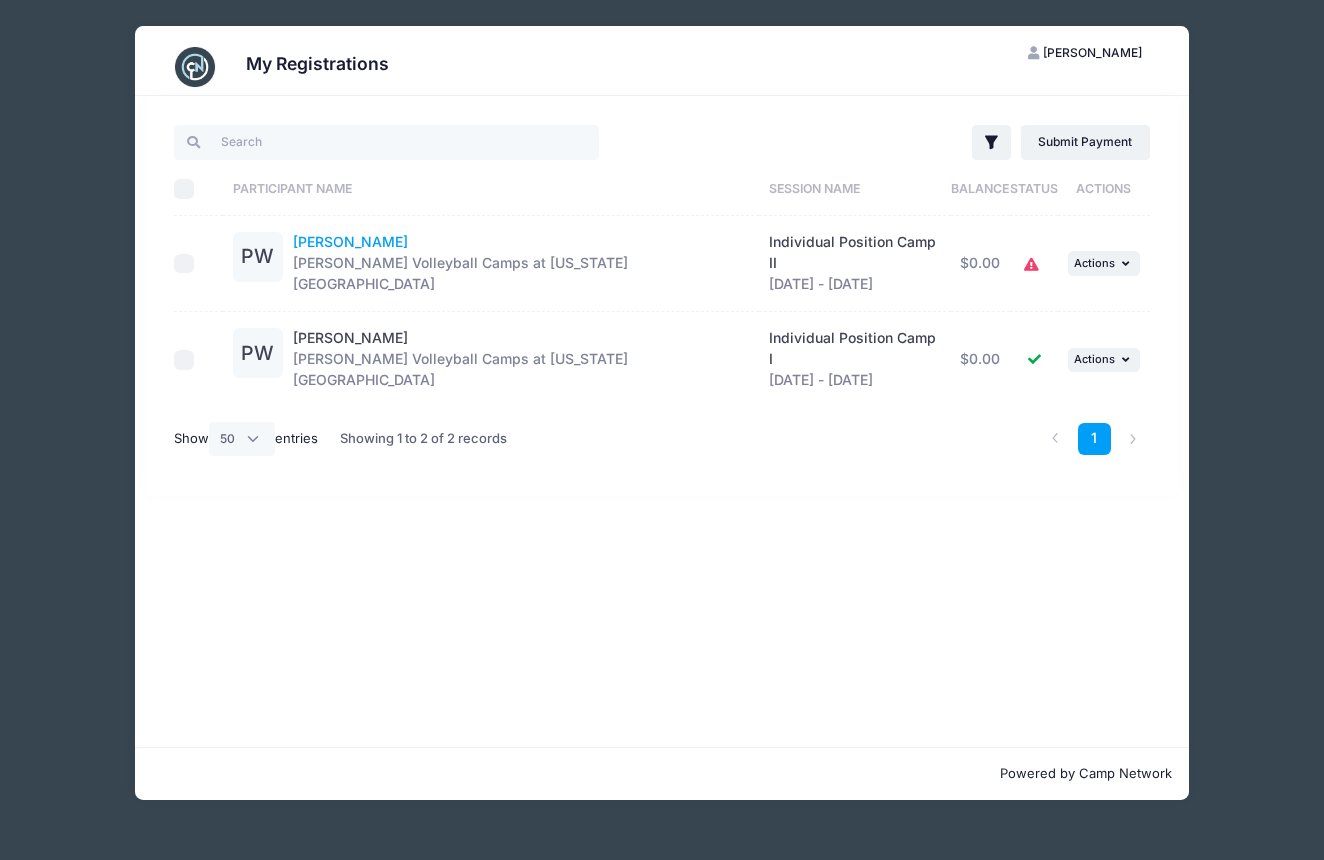 click on "PW" at bounding box center [258, 257] 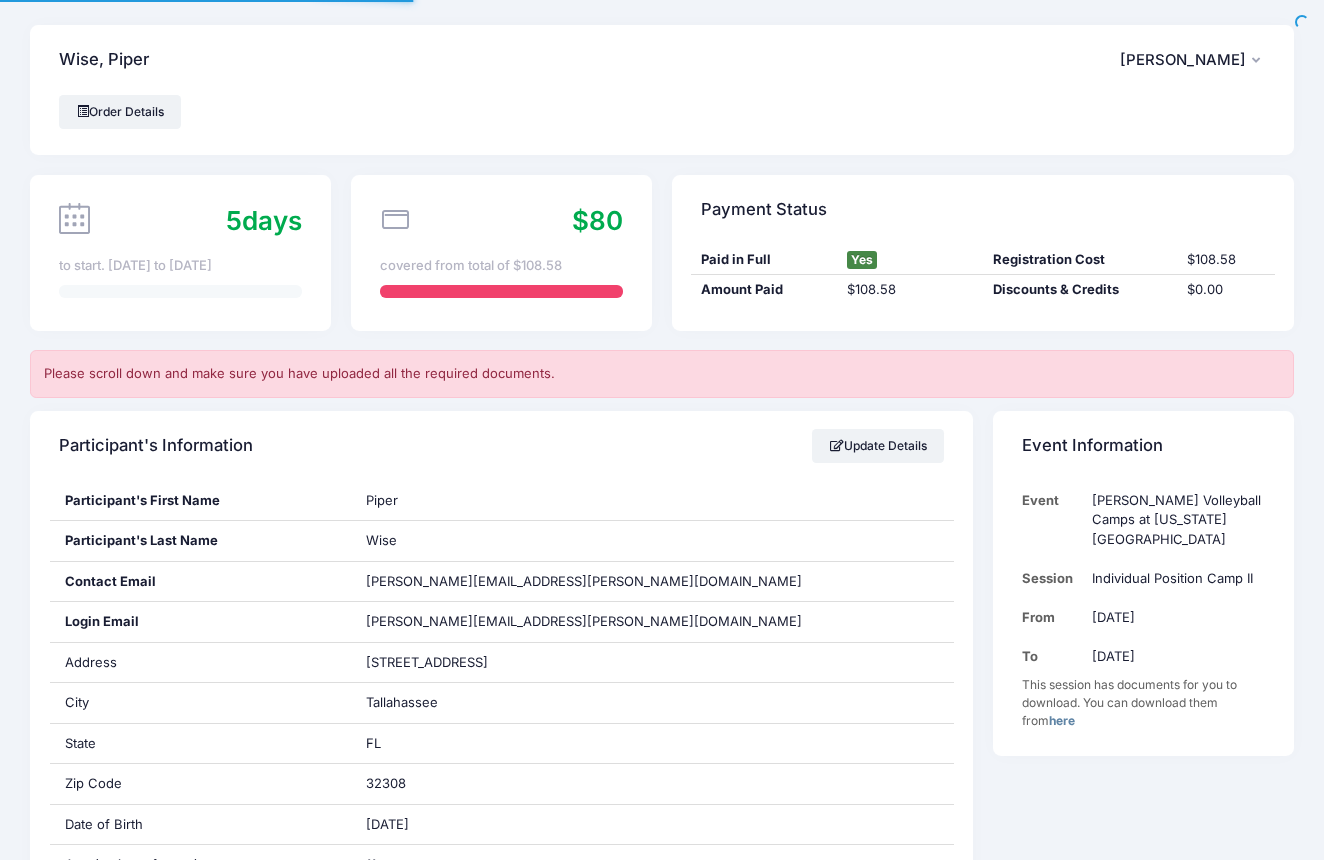scroll, scrollTop: 0, scrollLeft: 0, axis: both 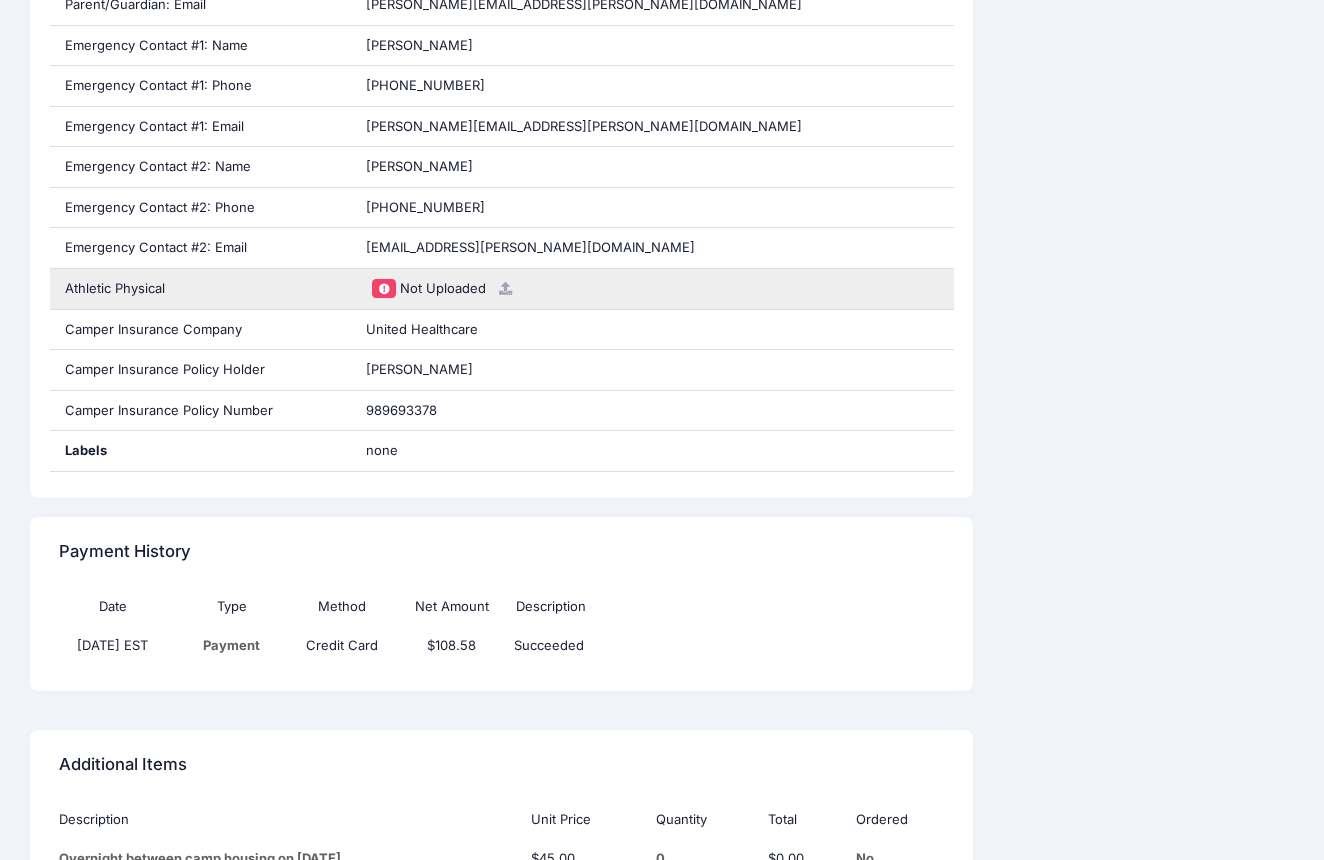 click at bounding box center (505, 288) 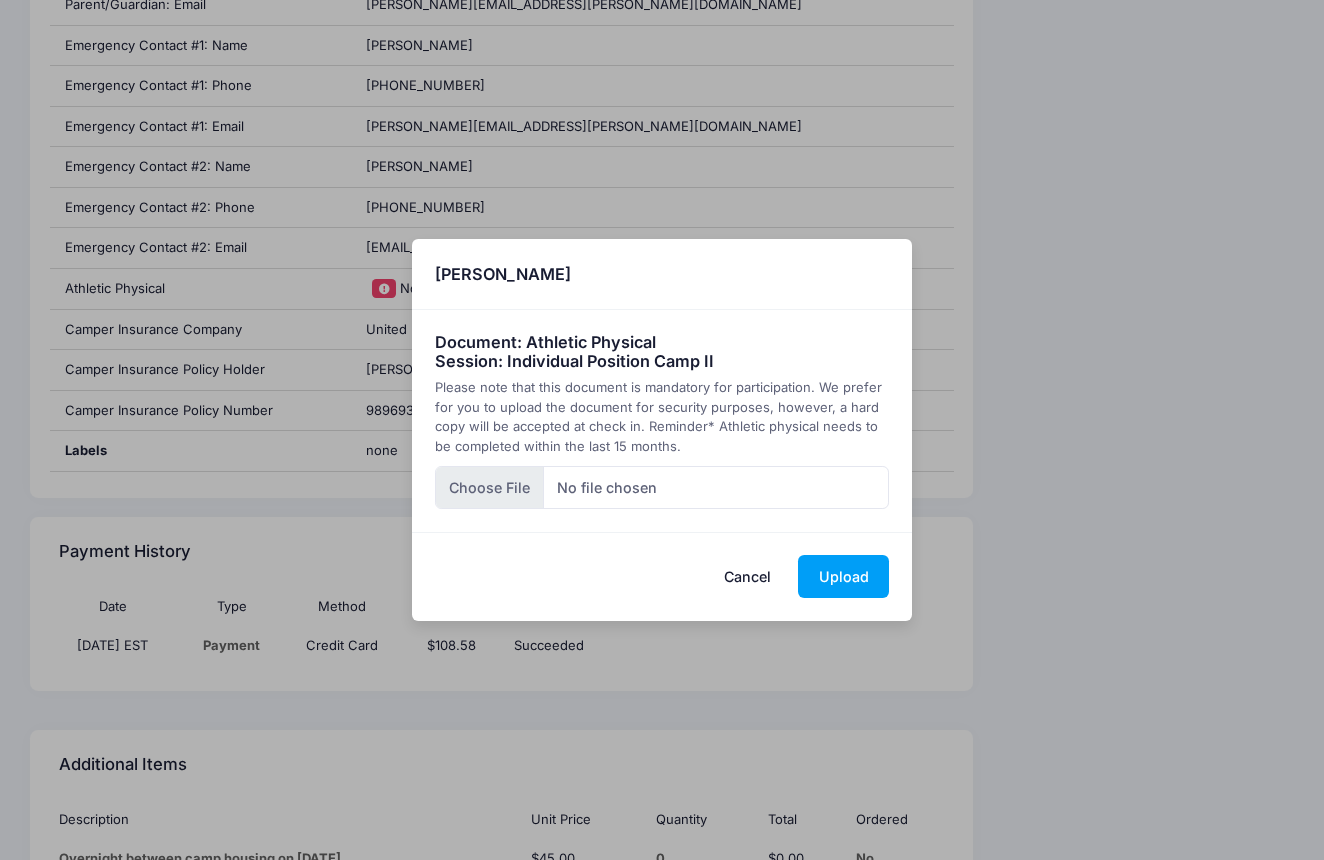 click at bounding box center (662, 487) 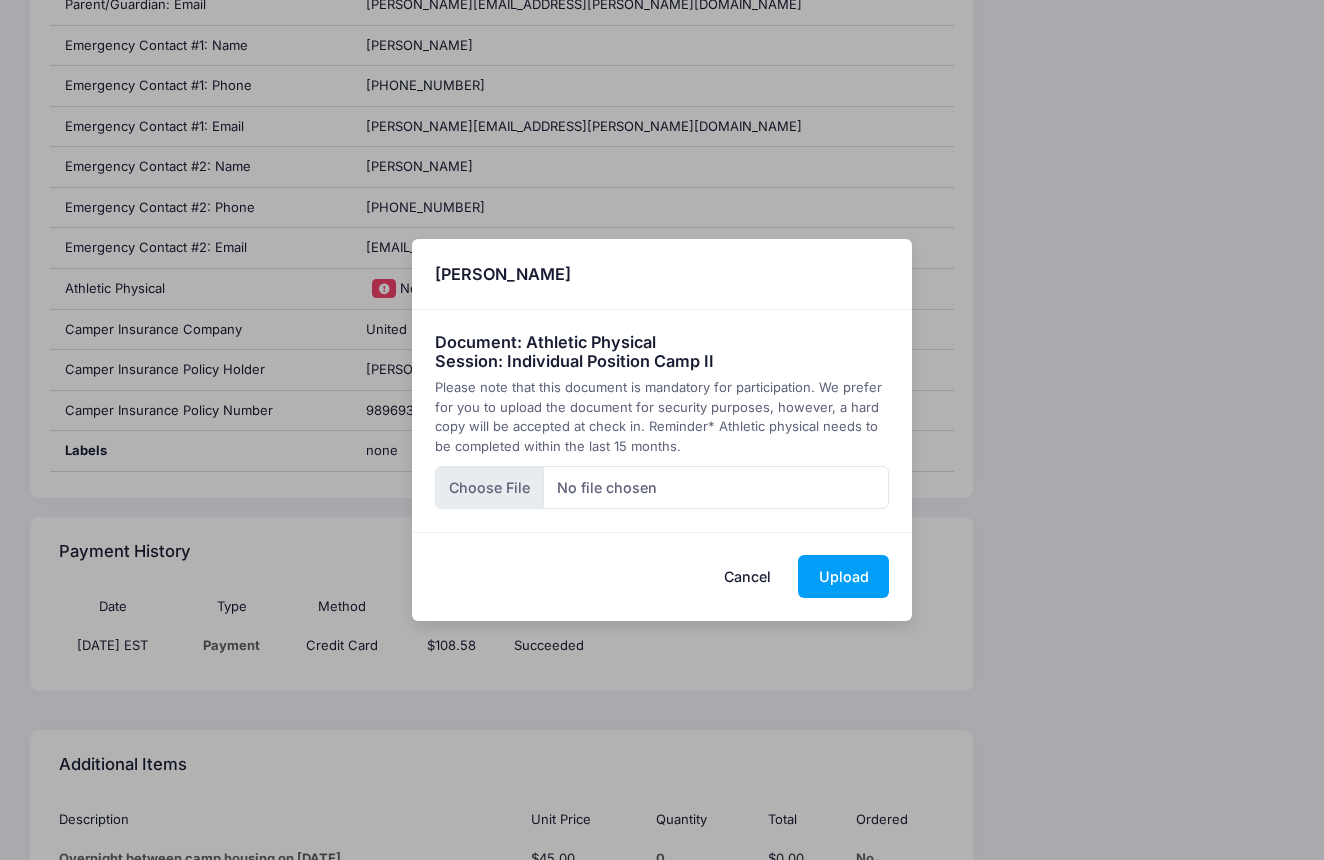 type on "C:\fakepath\Preparticipation Phys Eval Piper.pdf" 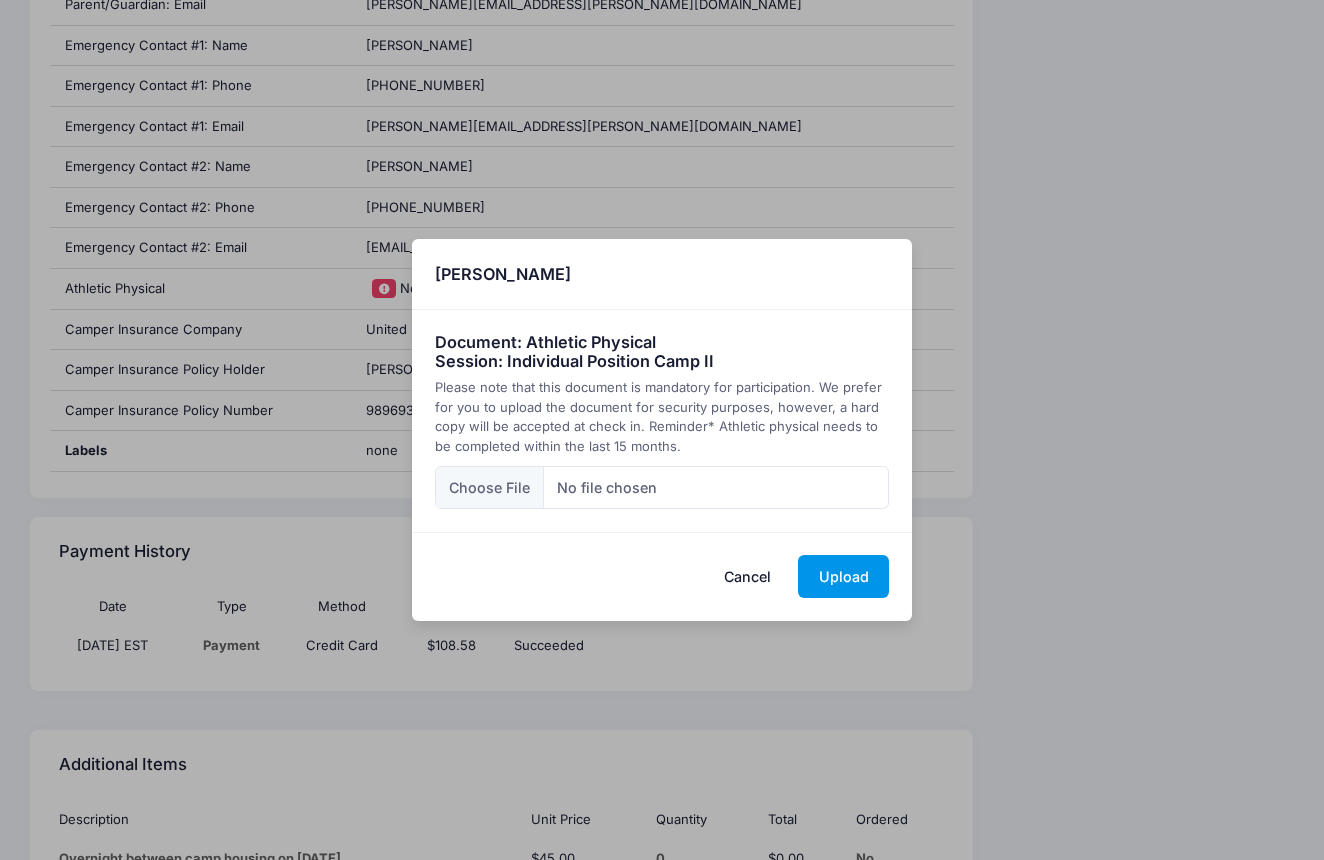 click on "Upload" at bounding box center (843, 576) 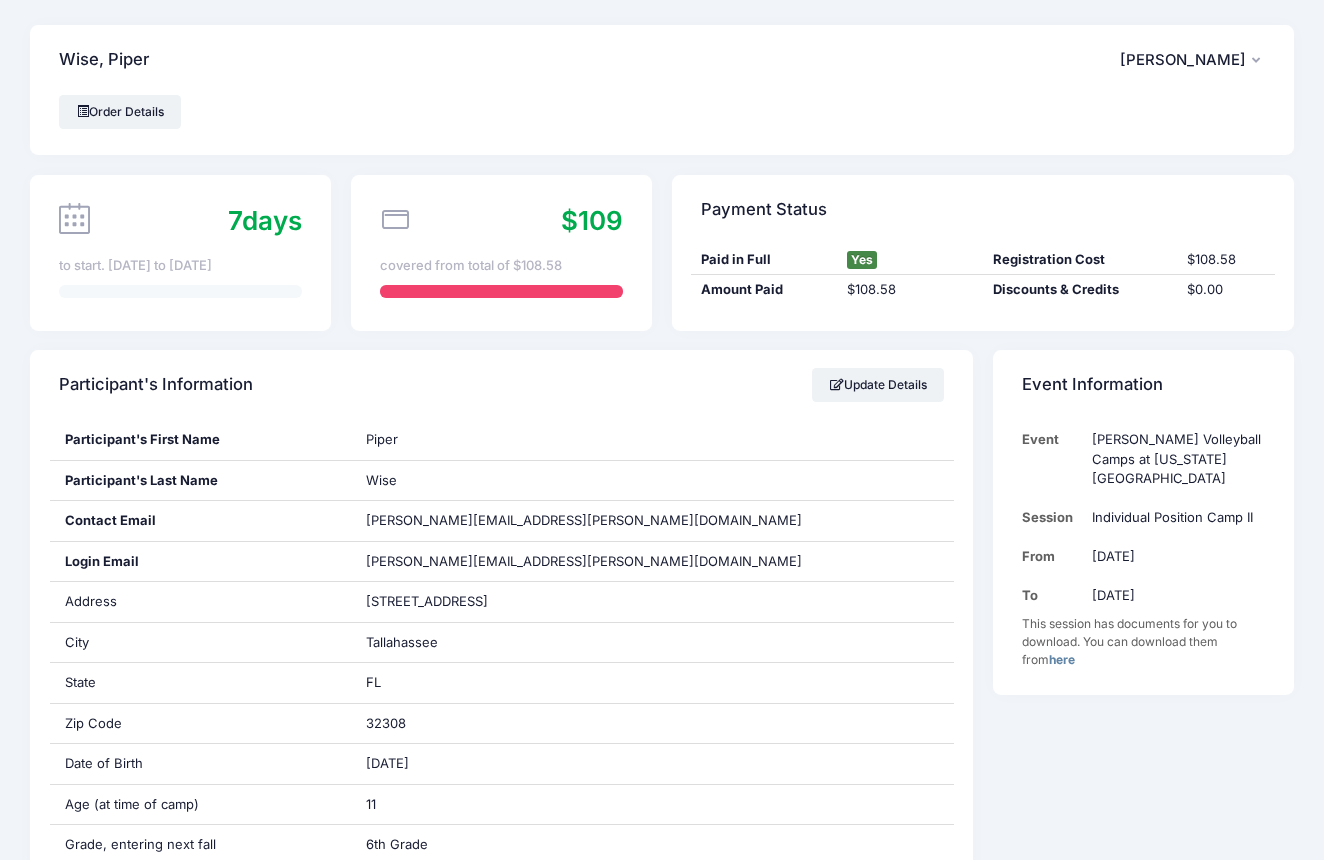 scroll, scrollTop: 837, scrollLeft: 0, axis: vertical 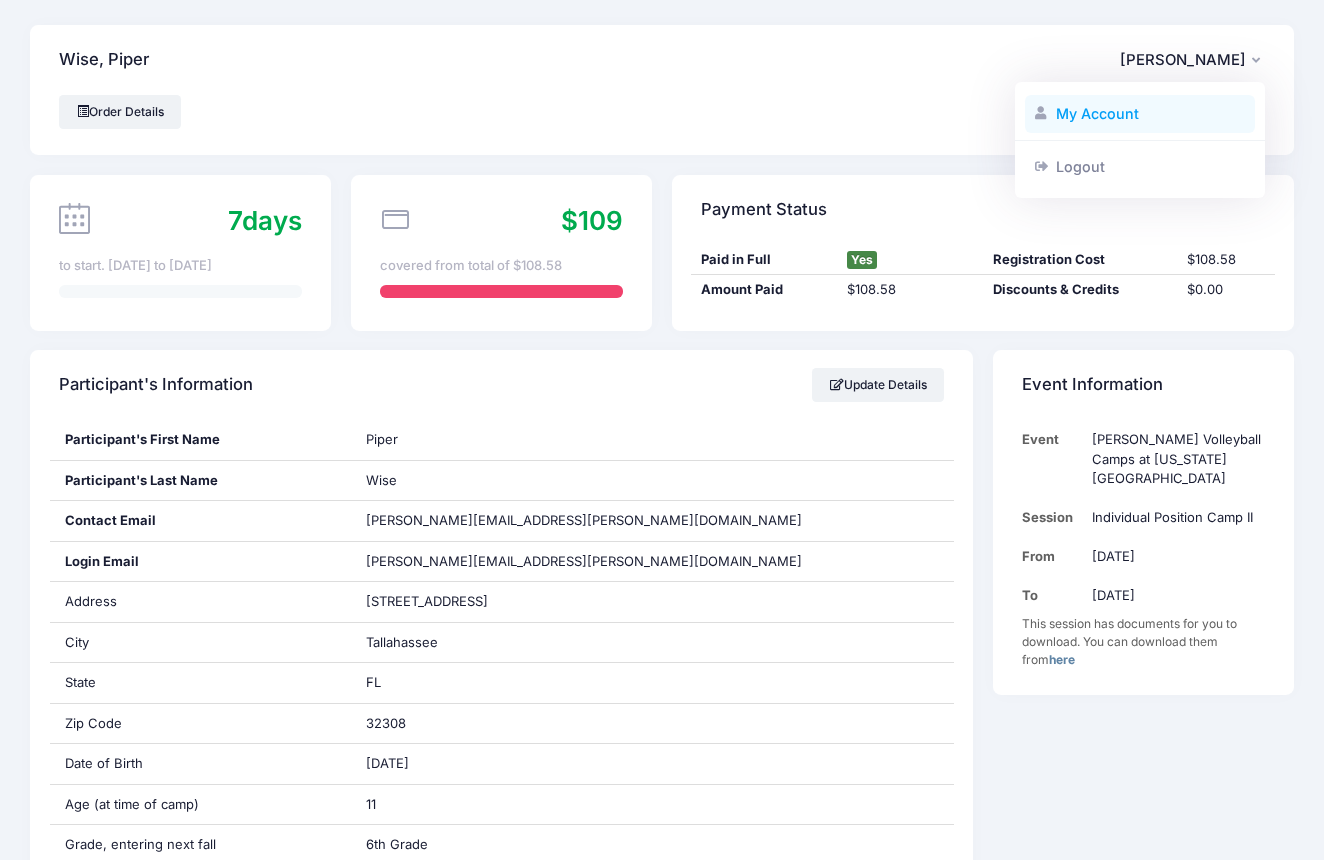 click on "My Account" at bounding box center [1140, 114] 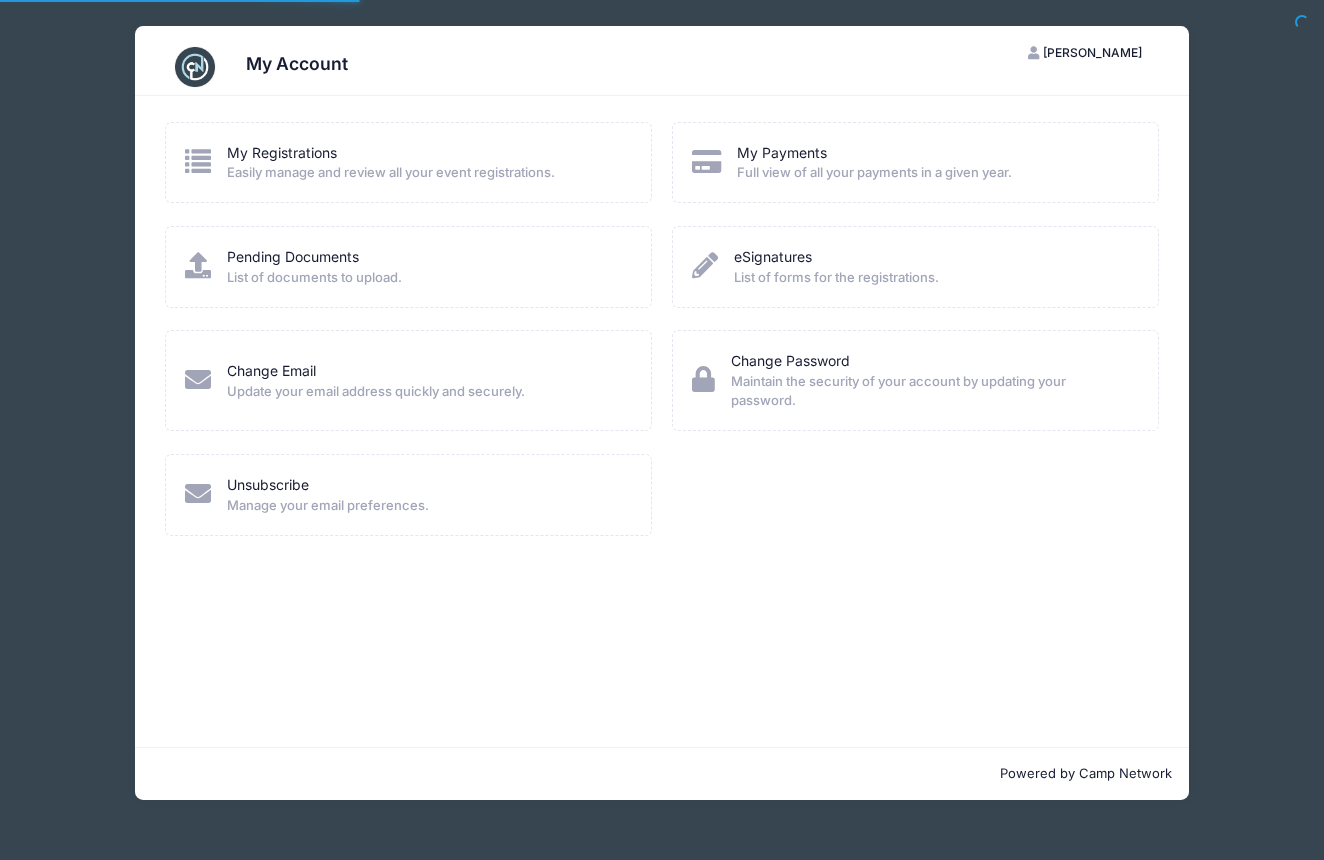 scroll, scrollTop: 0, scrollLeft: 0, axis: both 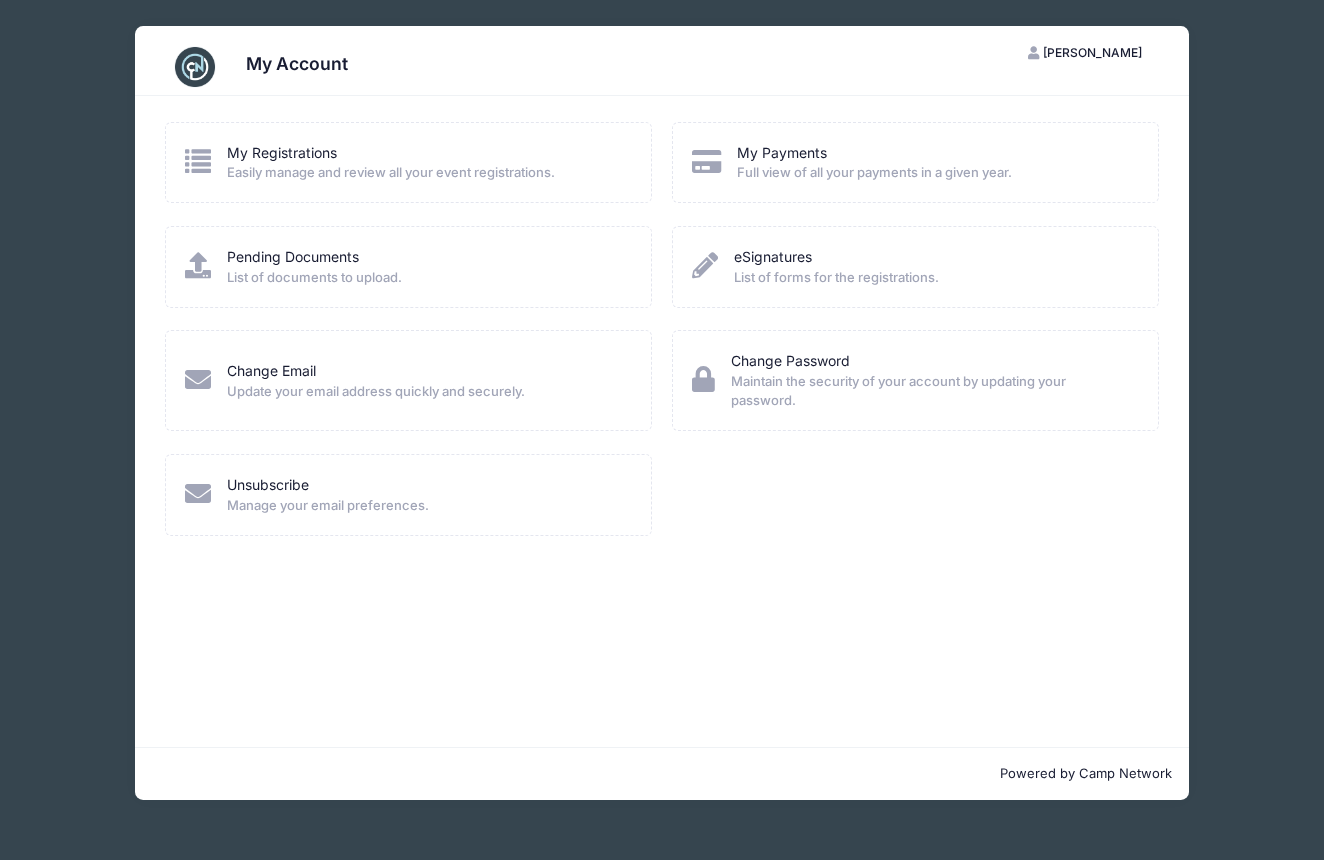 click on "List of forms for the registrations." at bounding box center [836, 278] 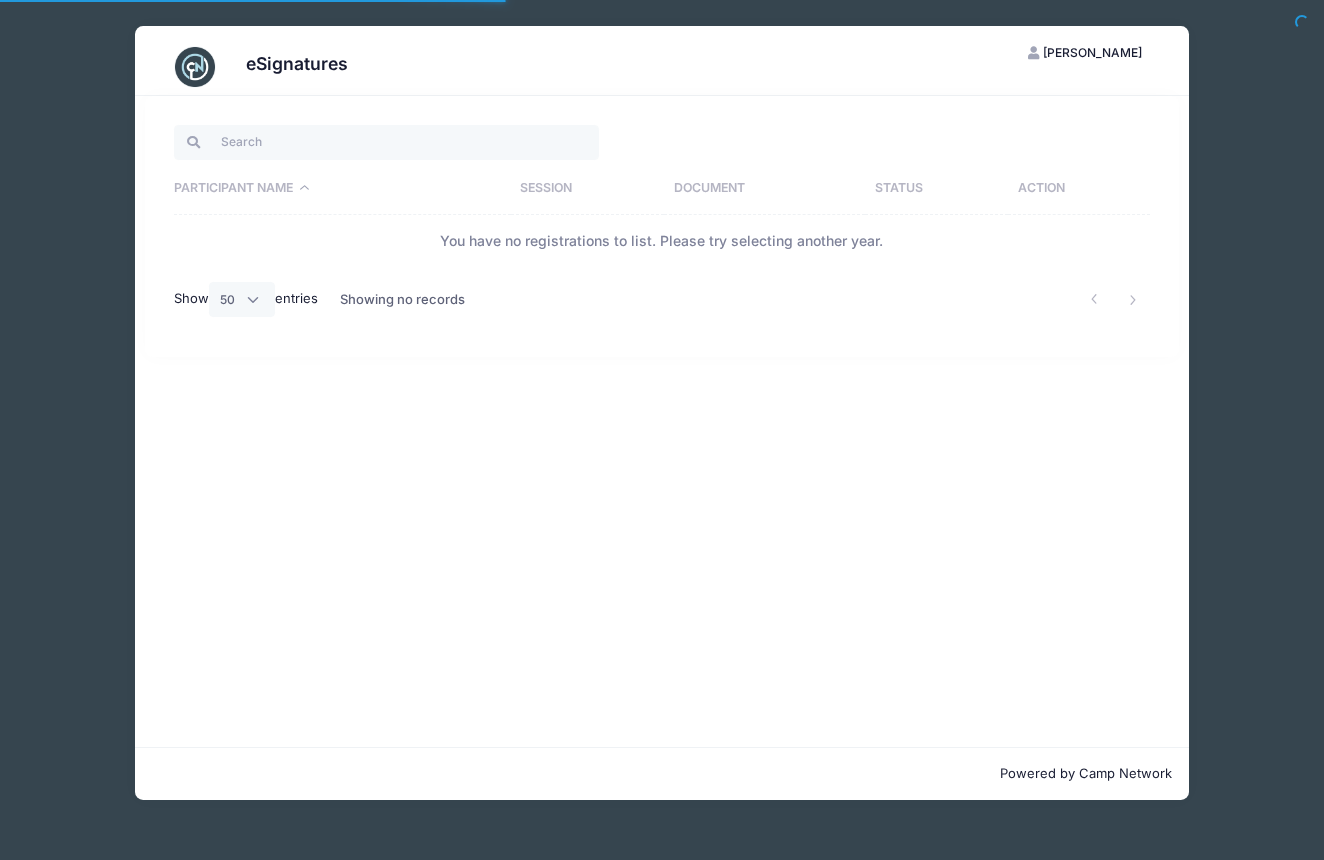 select on "50" 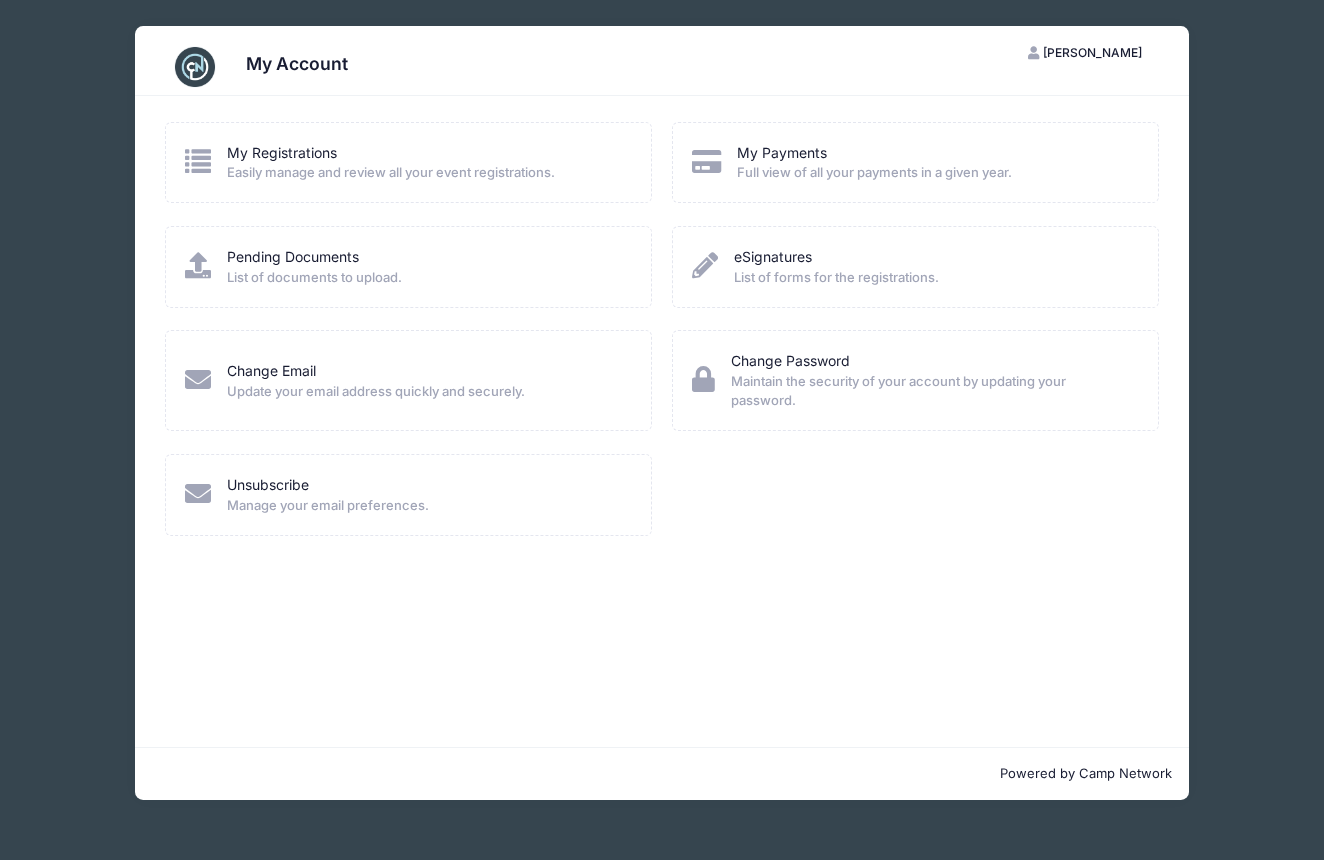 scroll, scrollTop: 0, scrollLeft: 0, axis: both 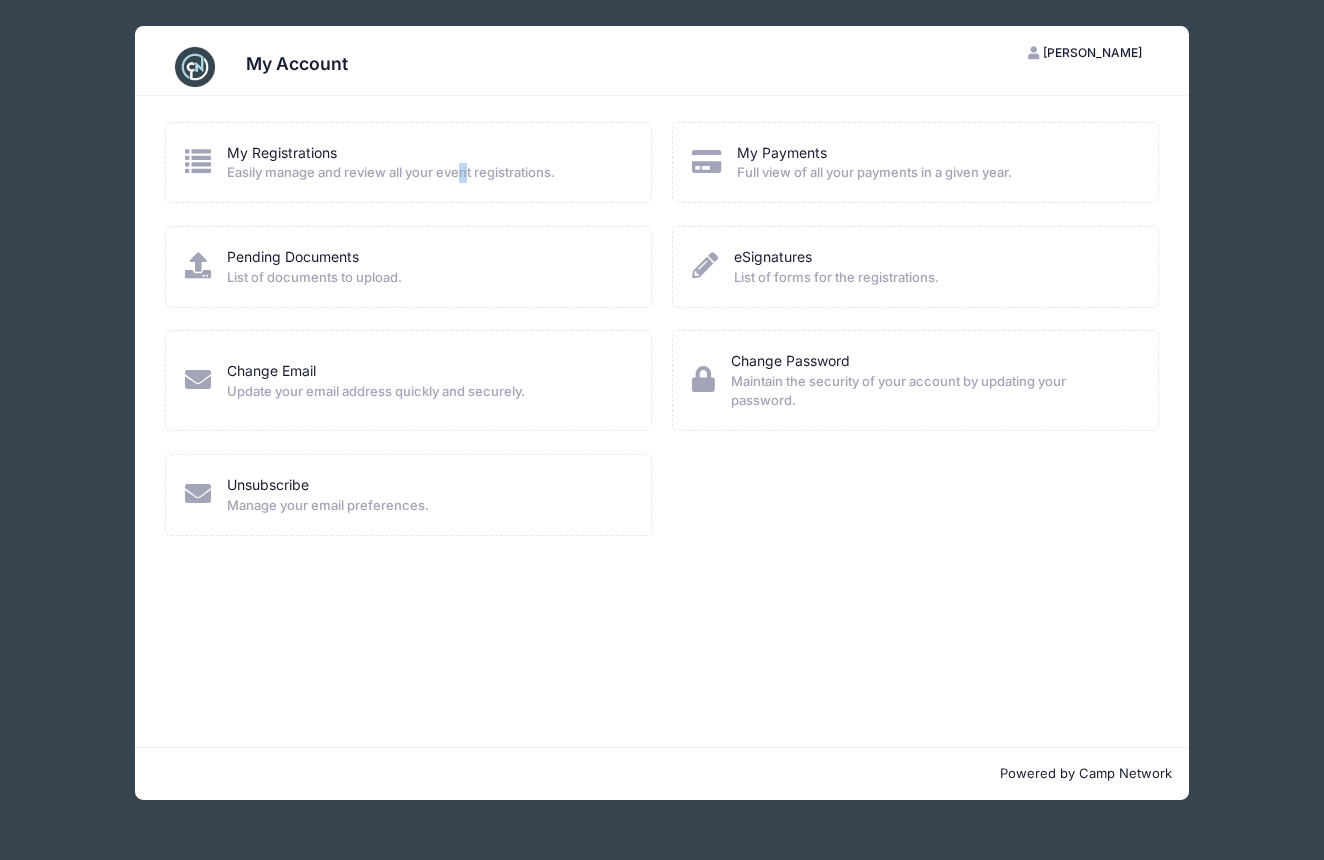 click at bounding box center [198, 161] 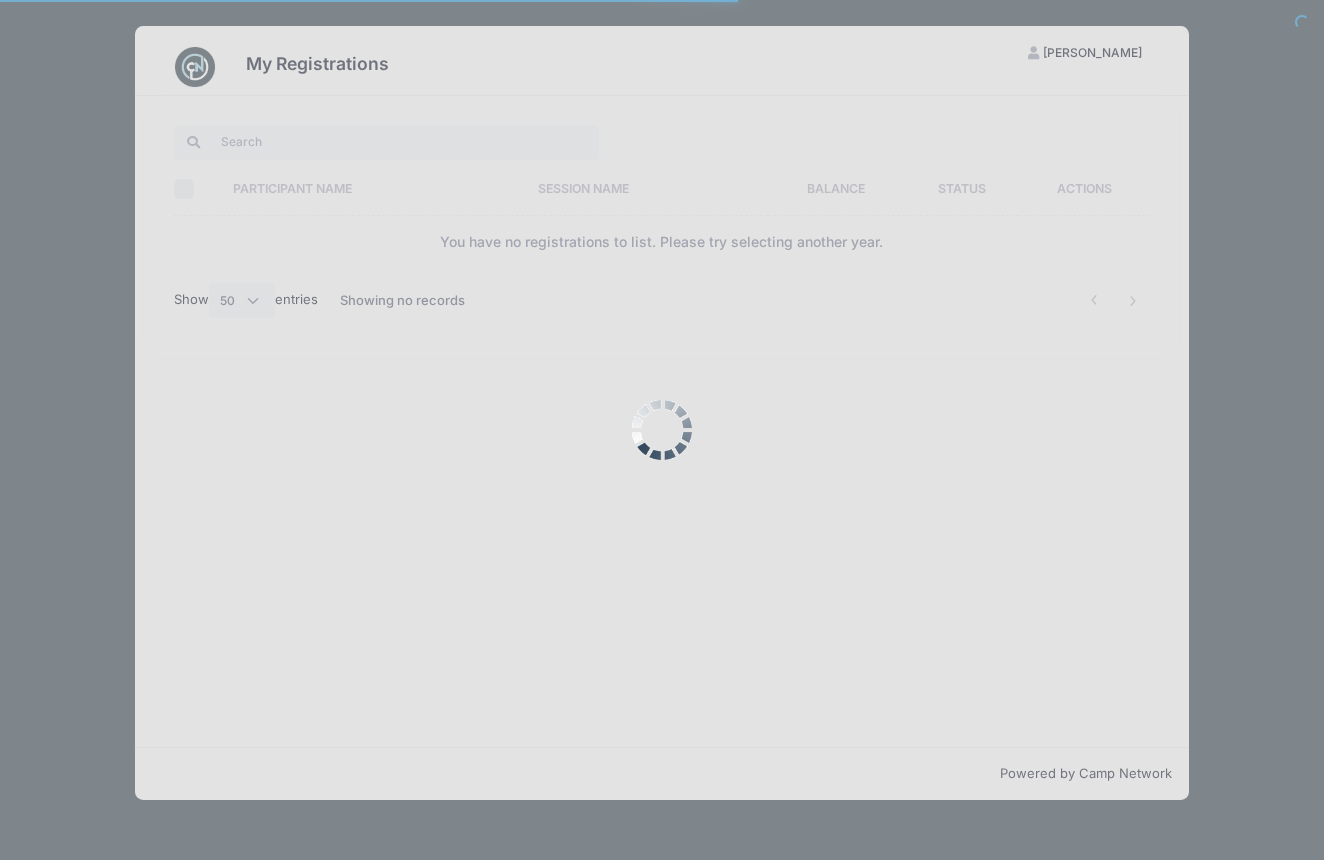 select on "50" 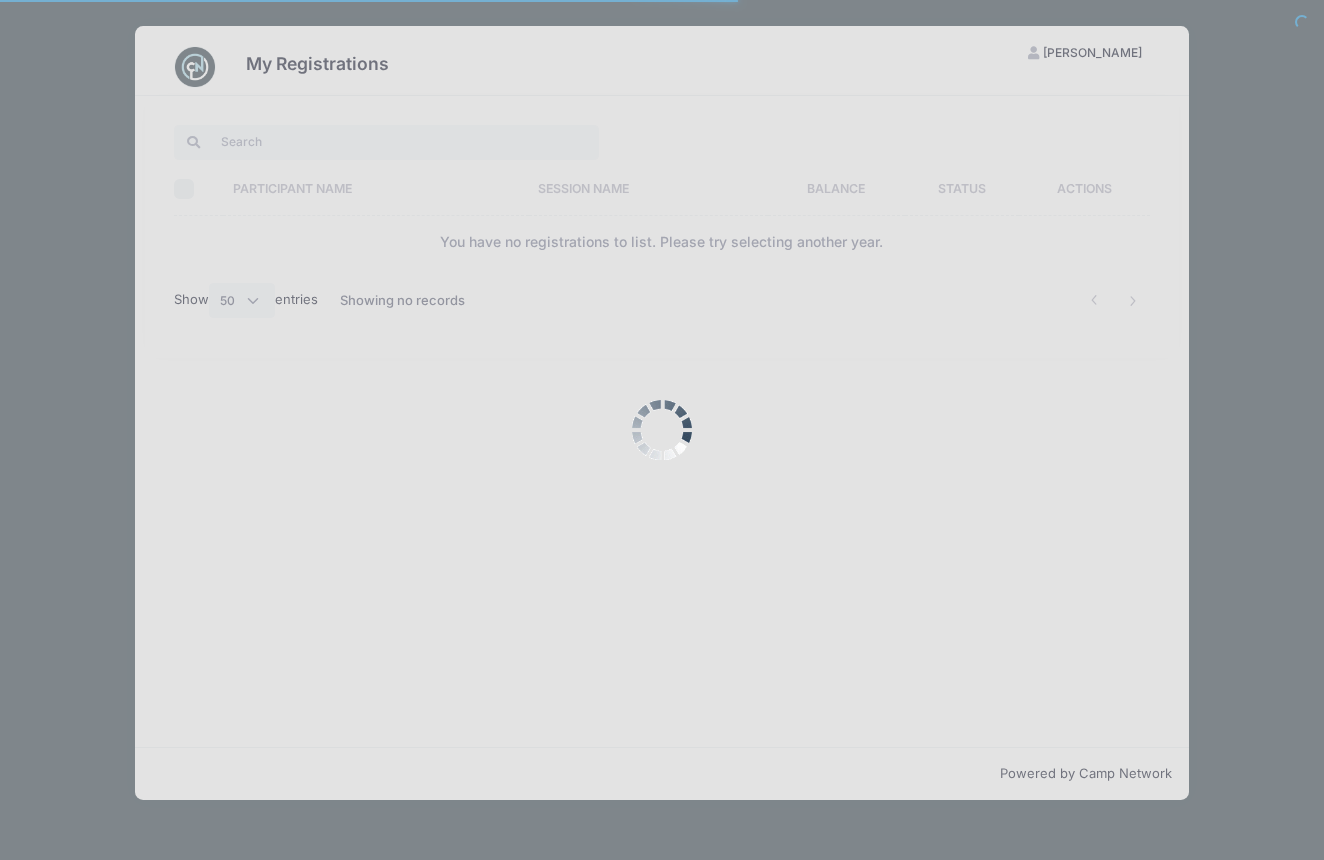 scroll, scrollTop: 0, scrollLeft: 0, axis: both 